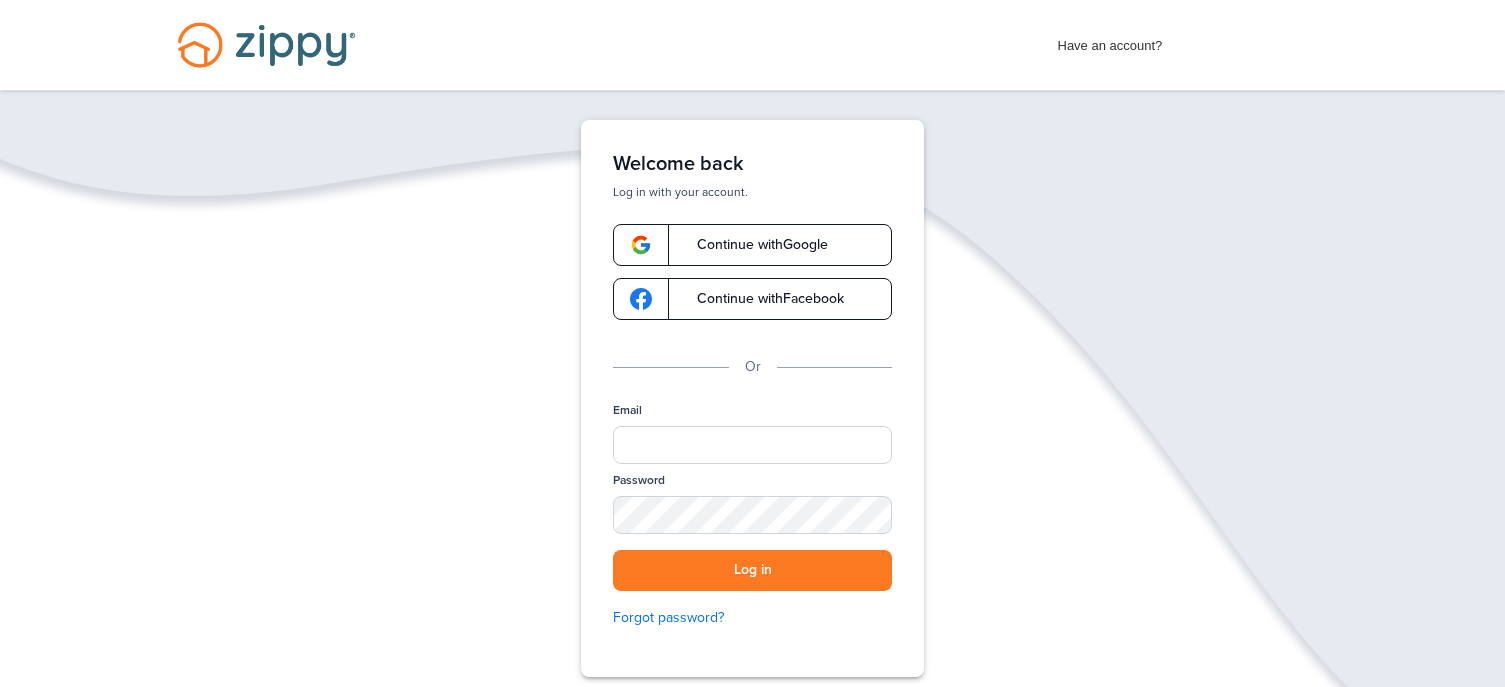 scroll, scrollTop: 0, scrollLeft: 0, axis: both 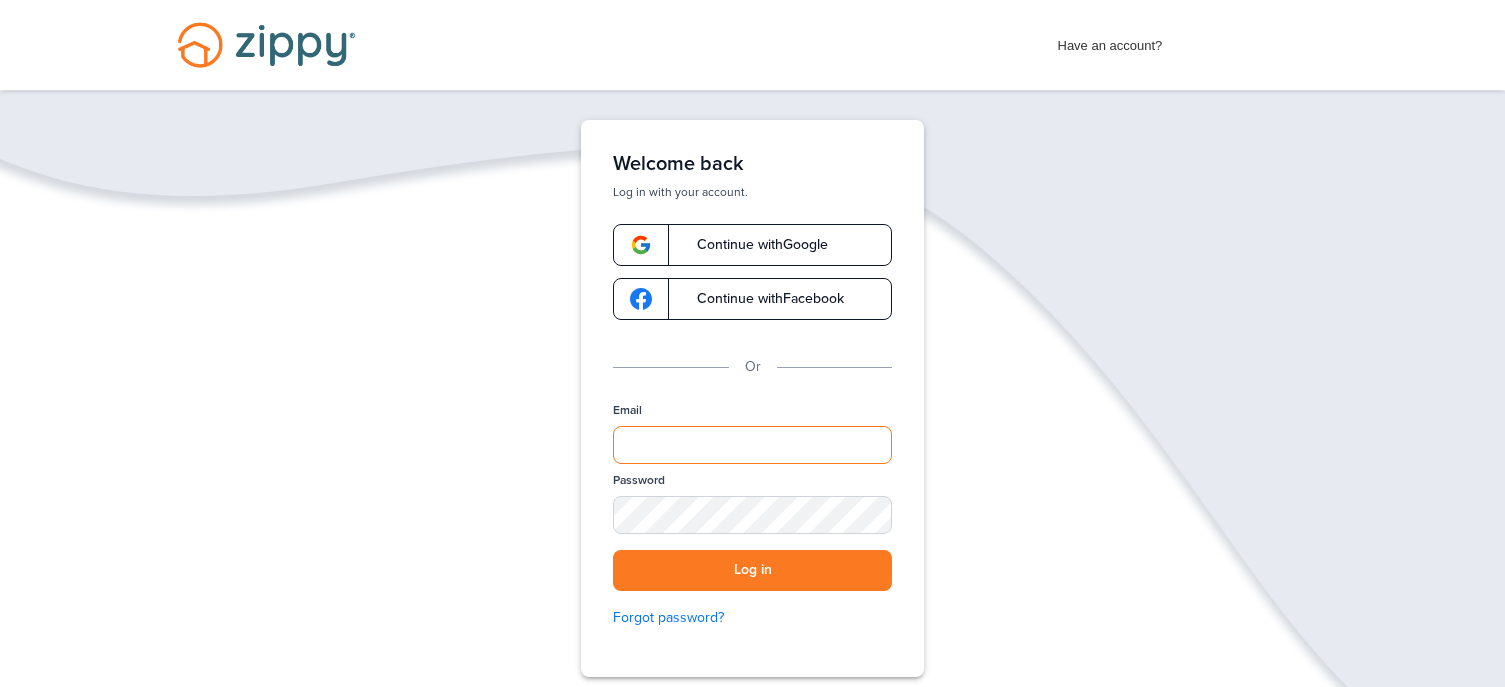 click on "Email" at bounding box center (752, 445) 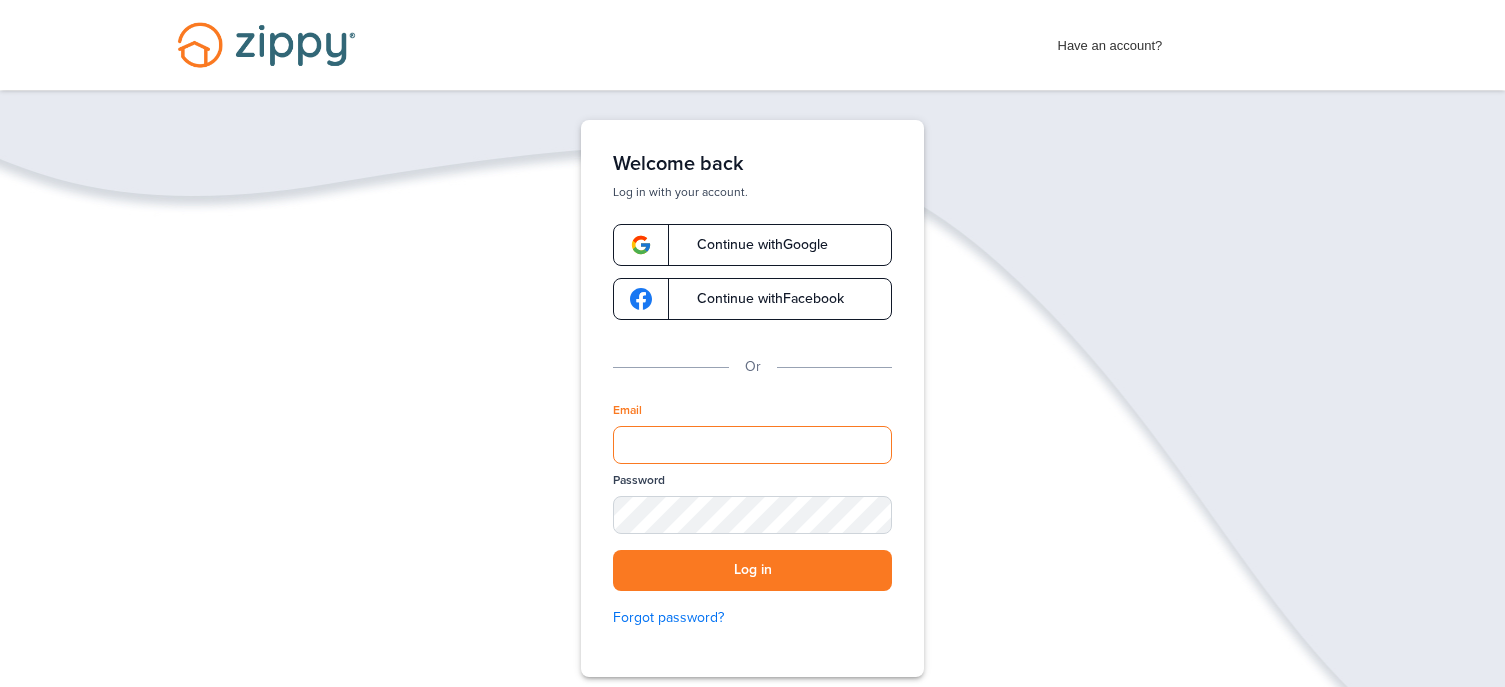 type on "**********" 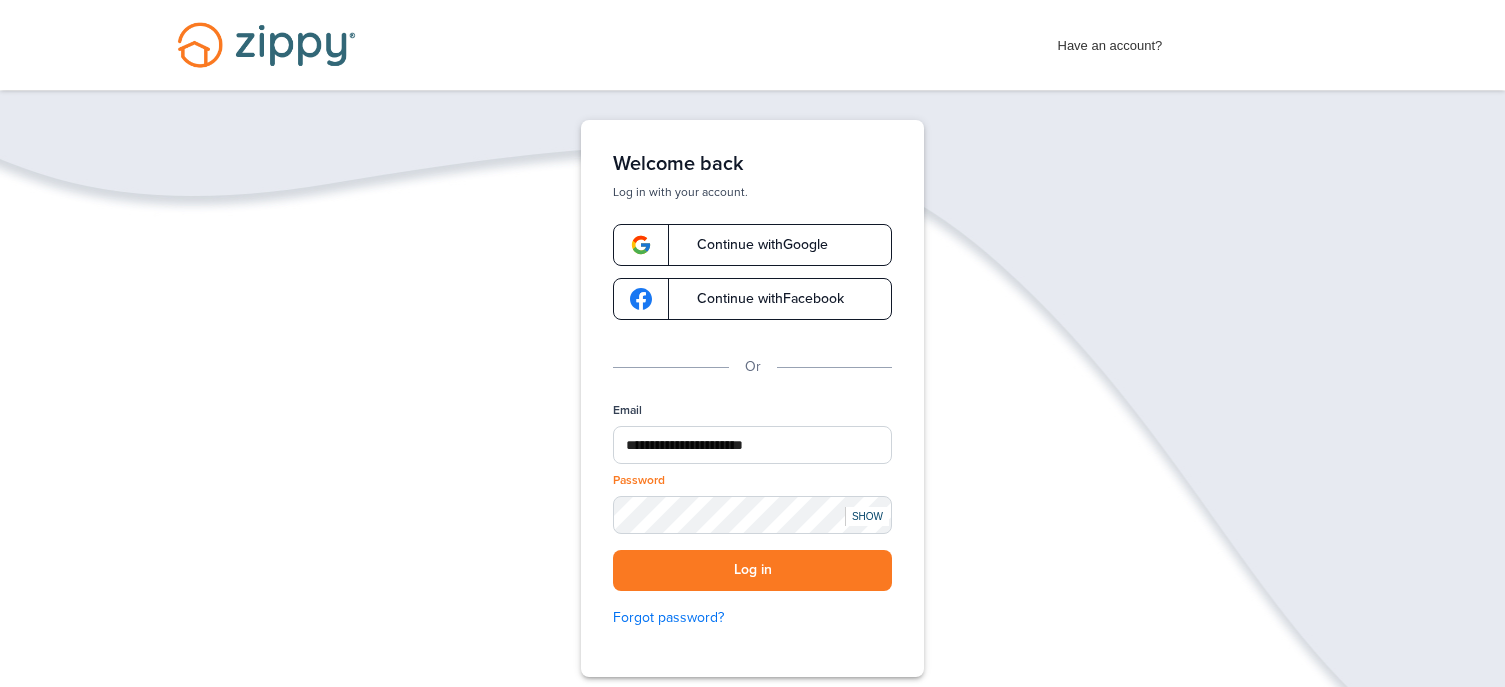 click on "SHOW" at bounding box center [867, 516] 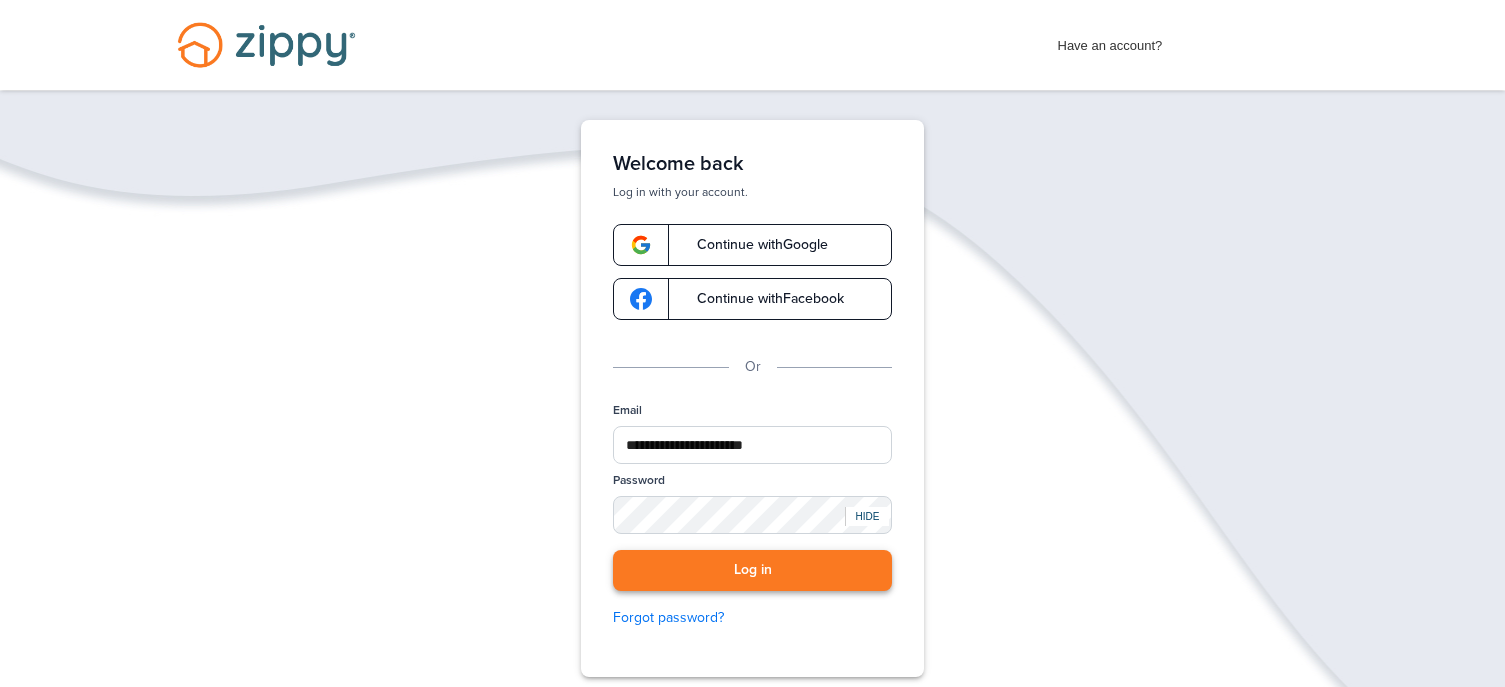click on "Log in" at bounding box center (752, 570) 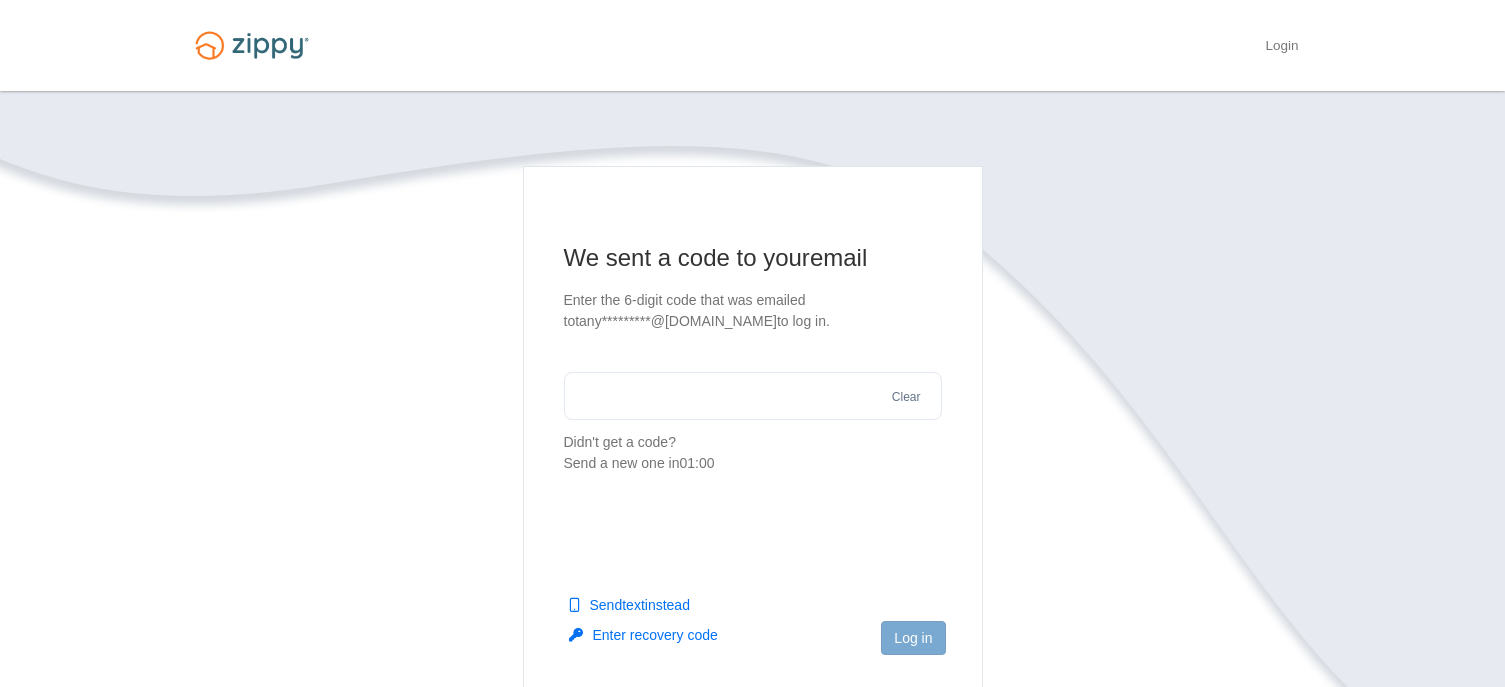 scroll, scrollTop: 0, scrollLeft: 0, axis: both 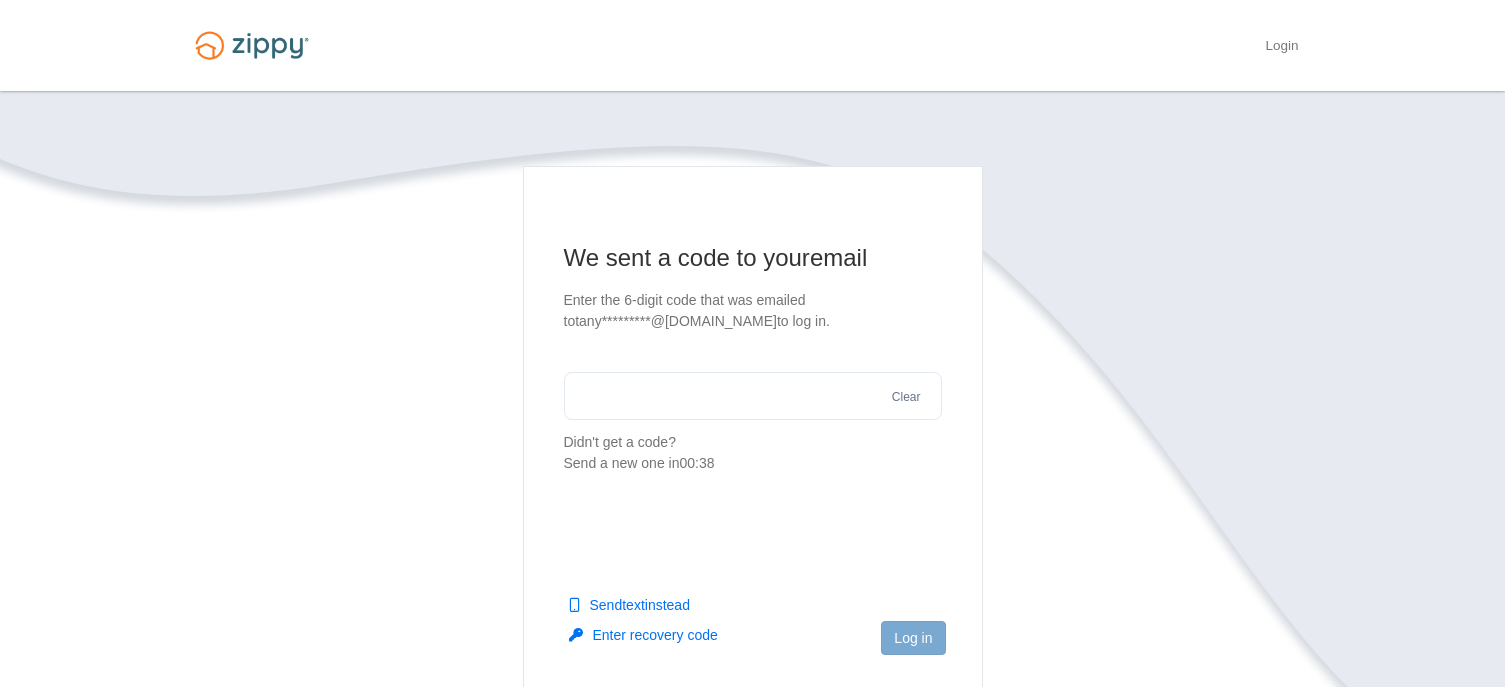 drag, startPoint x: 681, startPoint y: 407, endPoint x: 709, endPoint y: 334, distance: 78.18568 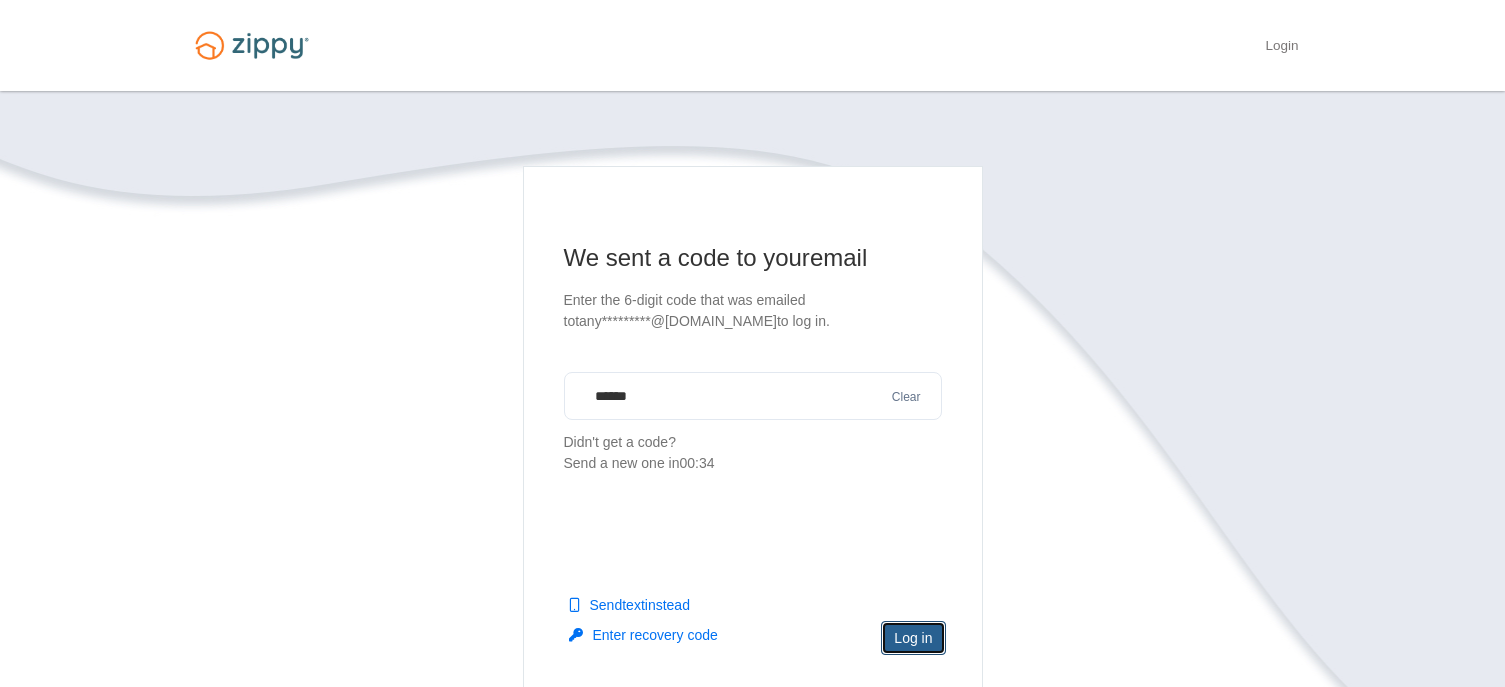 click on "Log in" at bounding box center (913, 638) 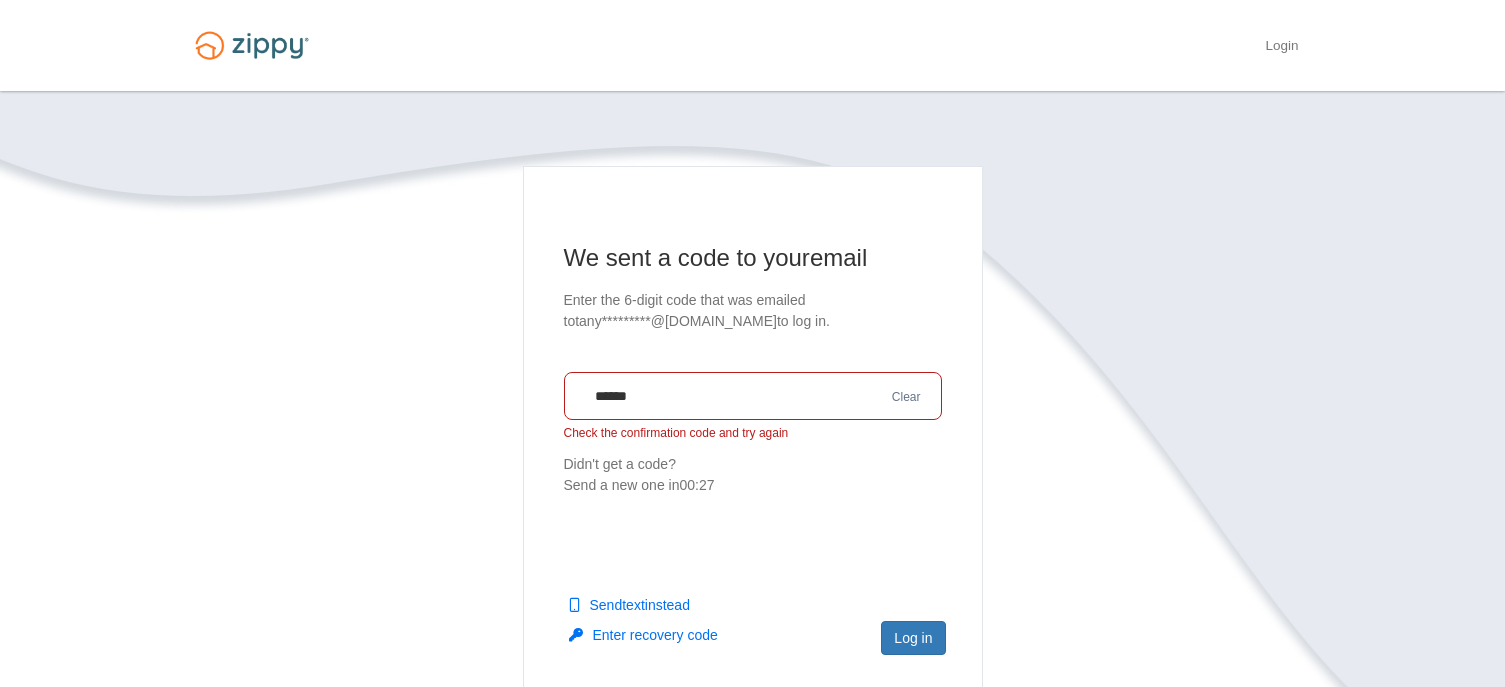 click on "******" at bounding box center [753, 396] 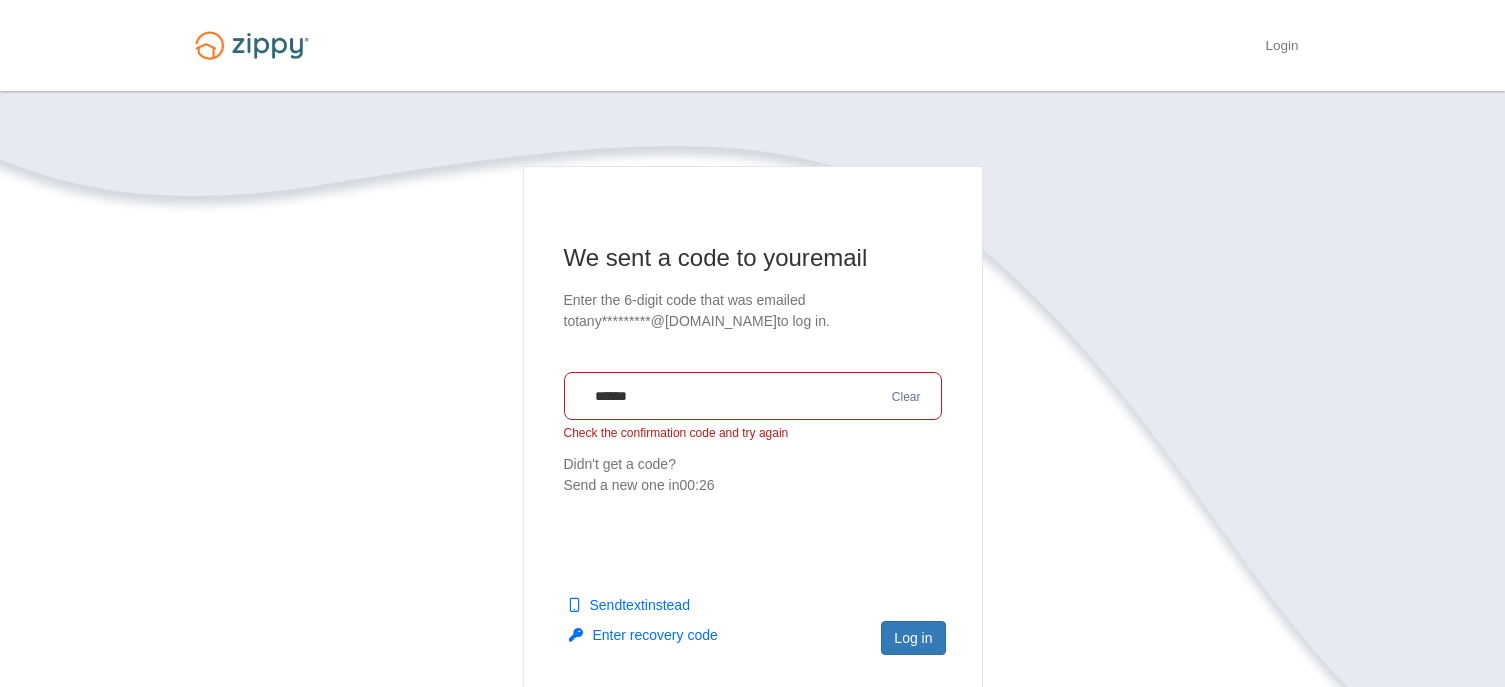 drag, startPoint x: 682, startPoint y: 392, endPoint x: 646, endPoint y: 392, distance: 36 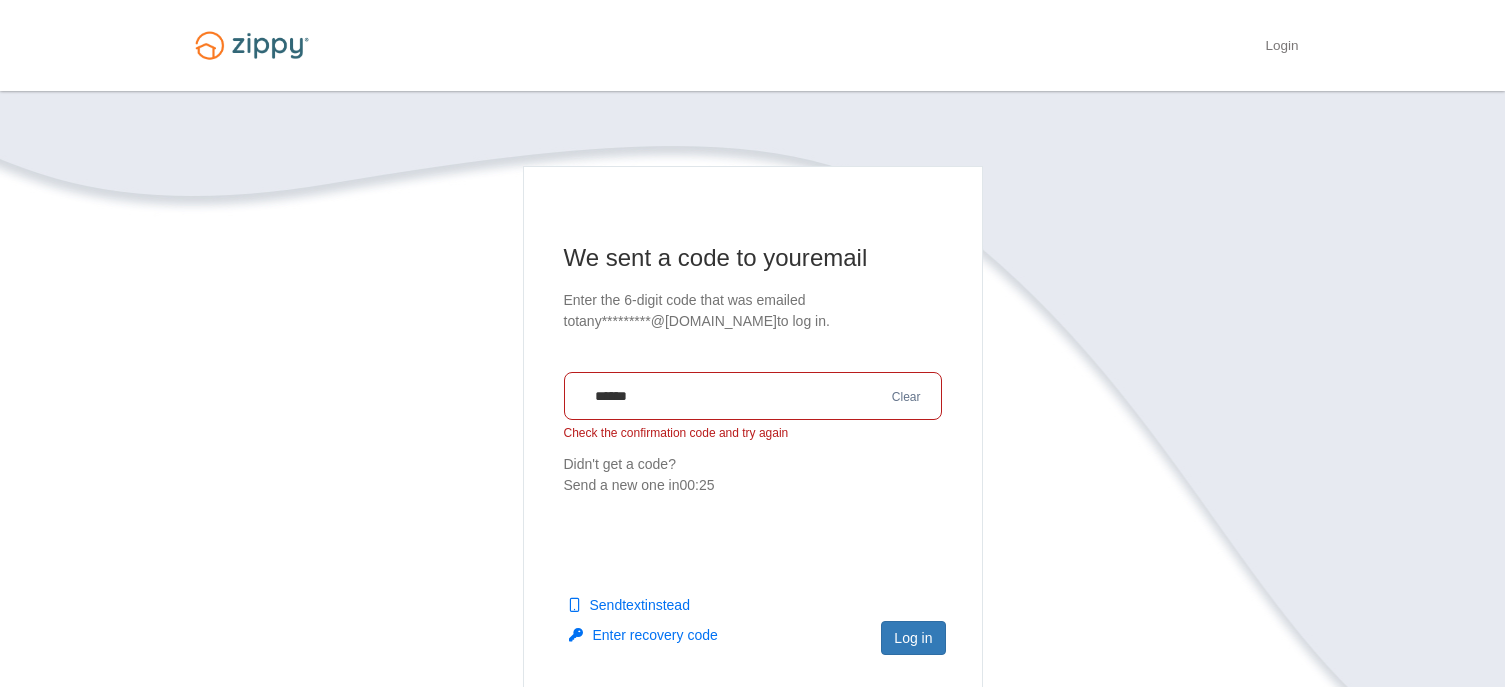 drag, startPoint x: 833, startPoint y: 394, endPoint x: 515, endPoint y: 356, distance: 320.2624 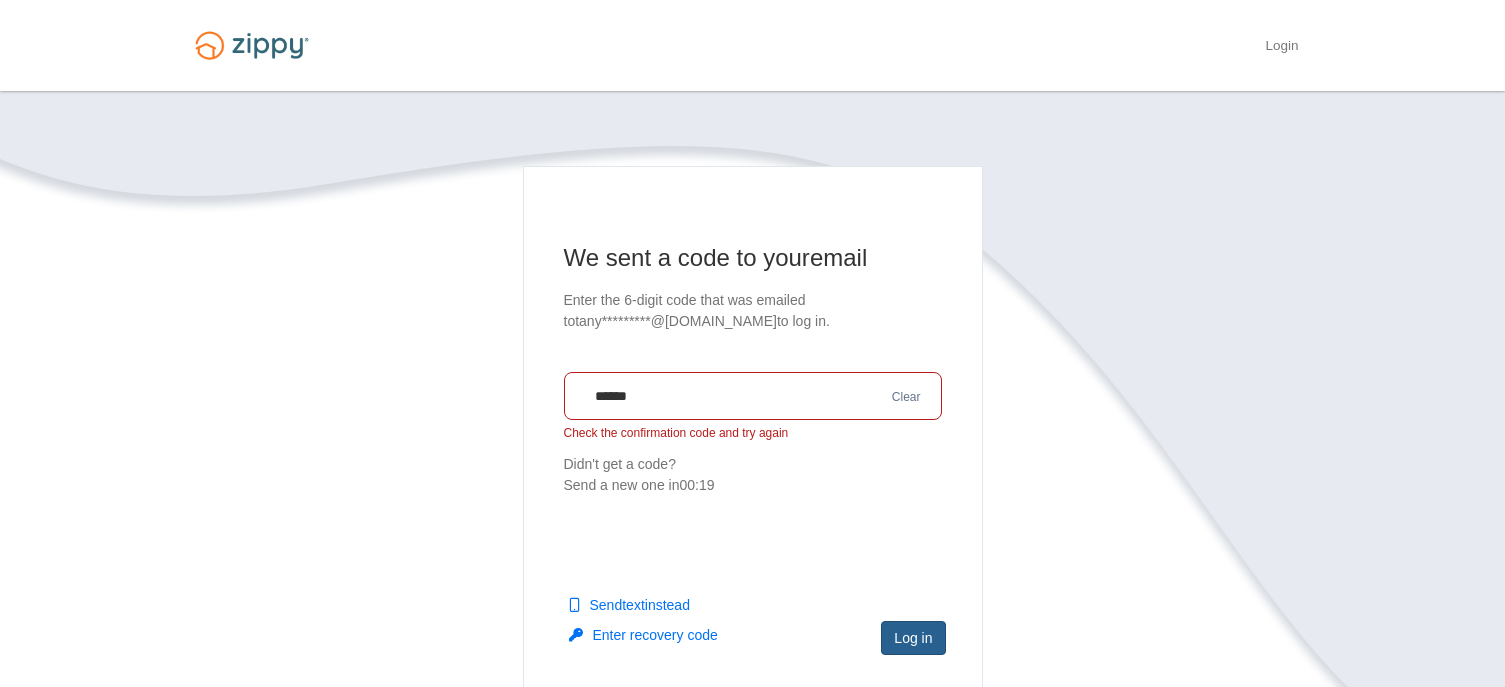 type on "******" 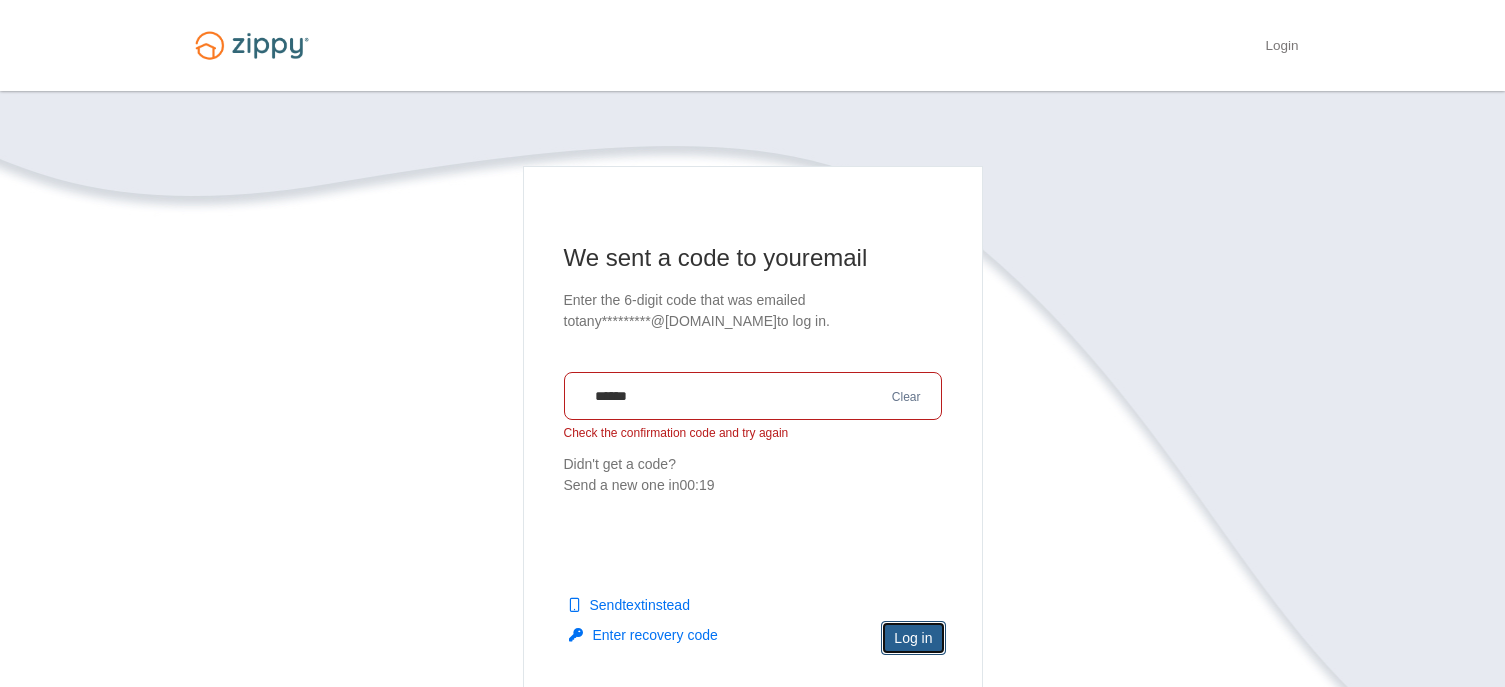 click on "Log in" at bounding box center [913, 638] 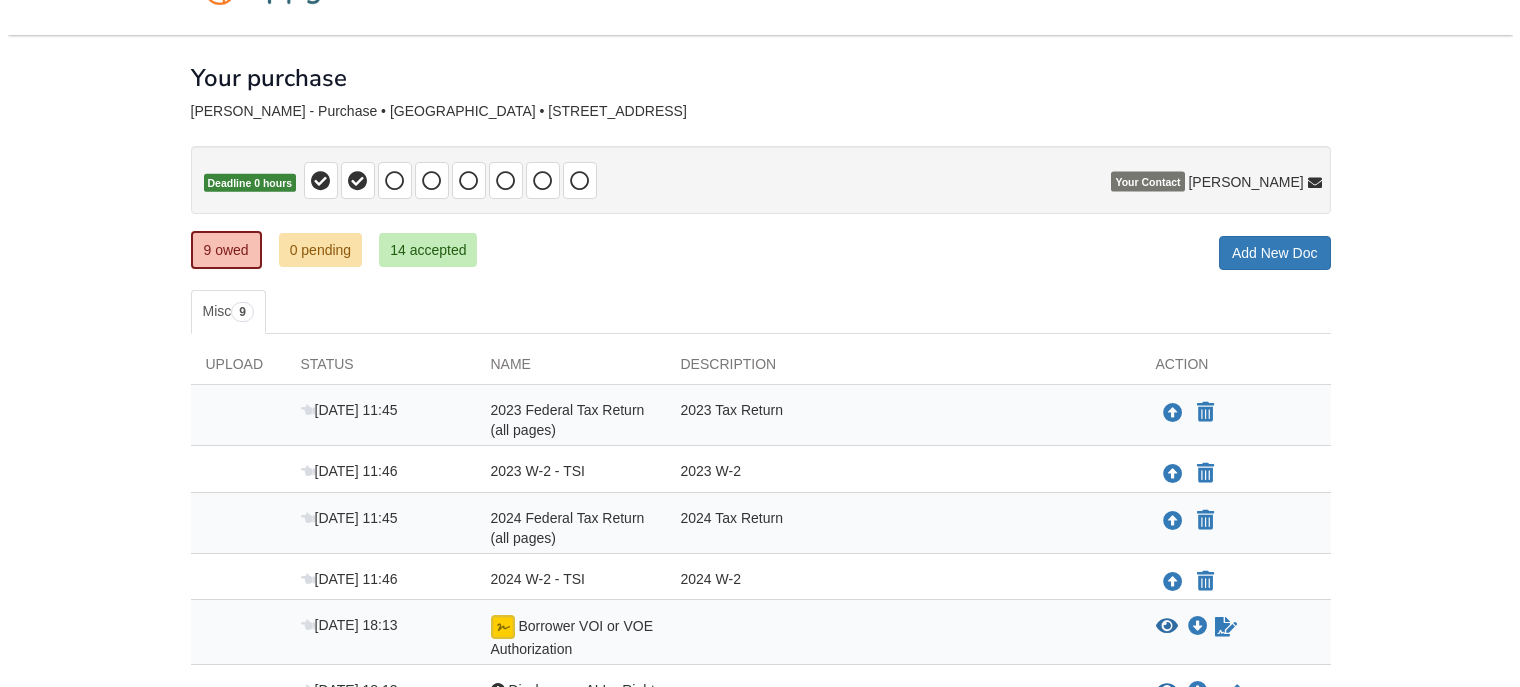 scroll, scrollTop: 100, scrollLeft: 0, axis: vertical 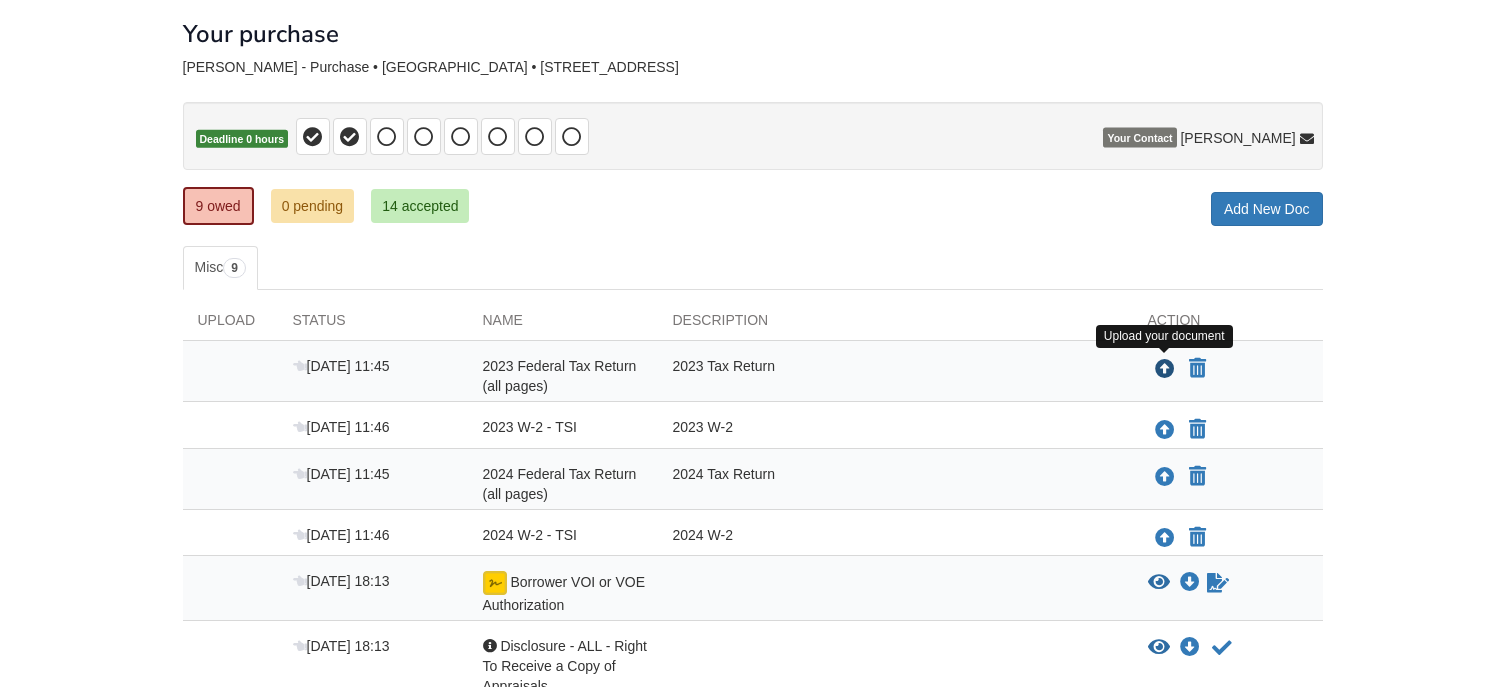 click at bounding box center [1165, 370] 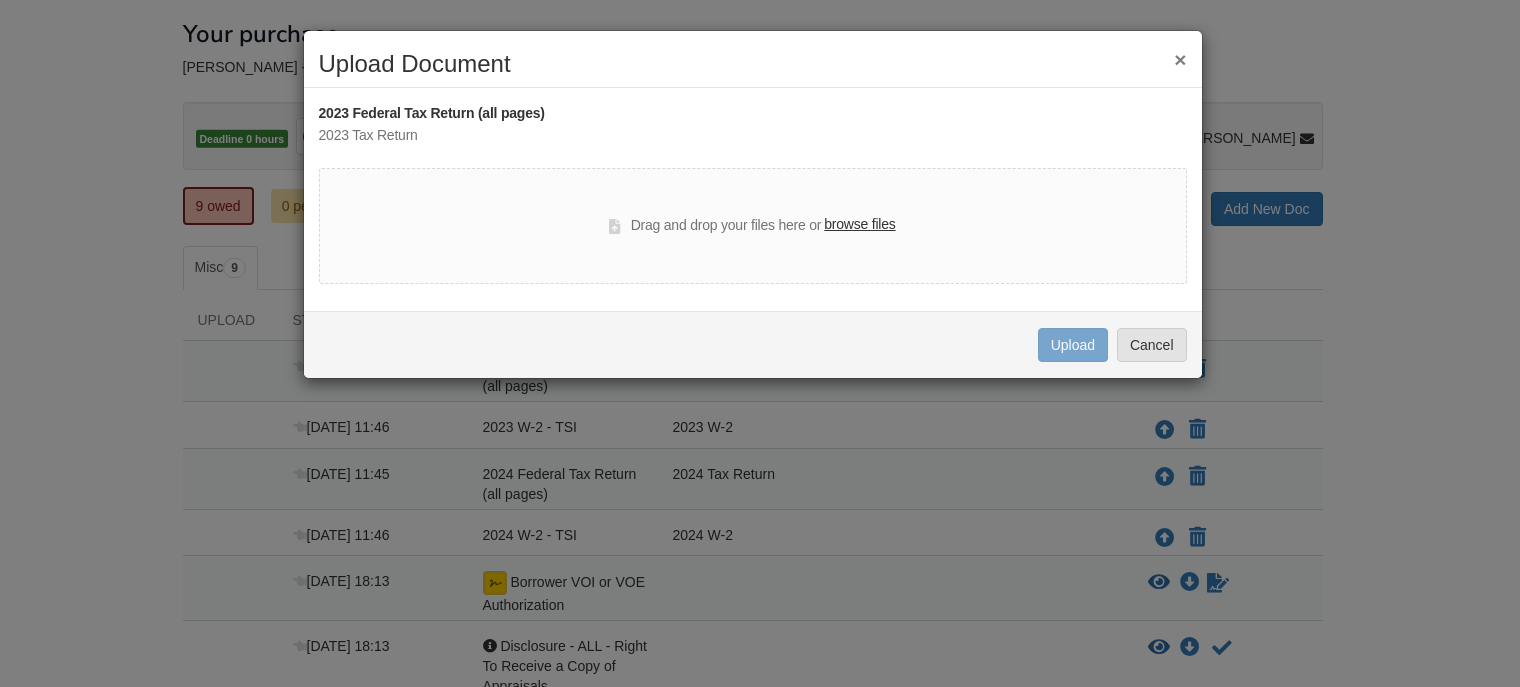 click on "browse files" at bounding box center (859, 225) 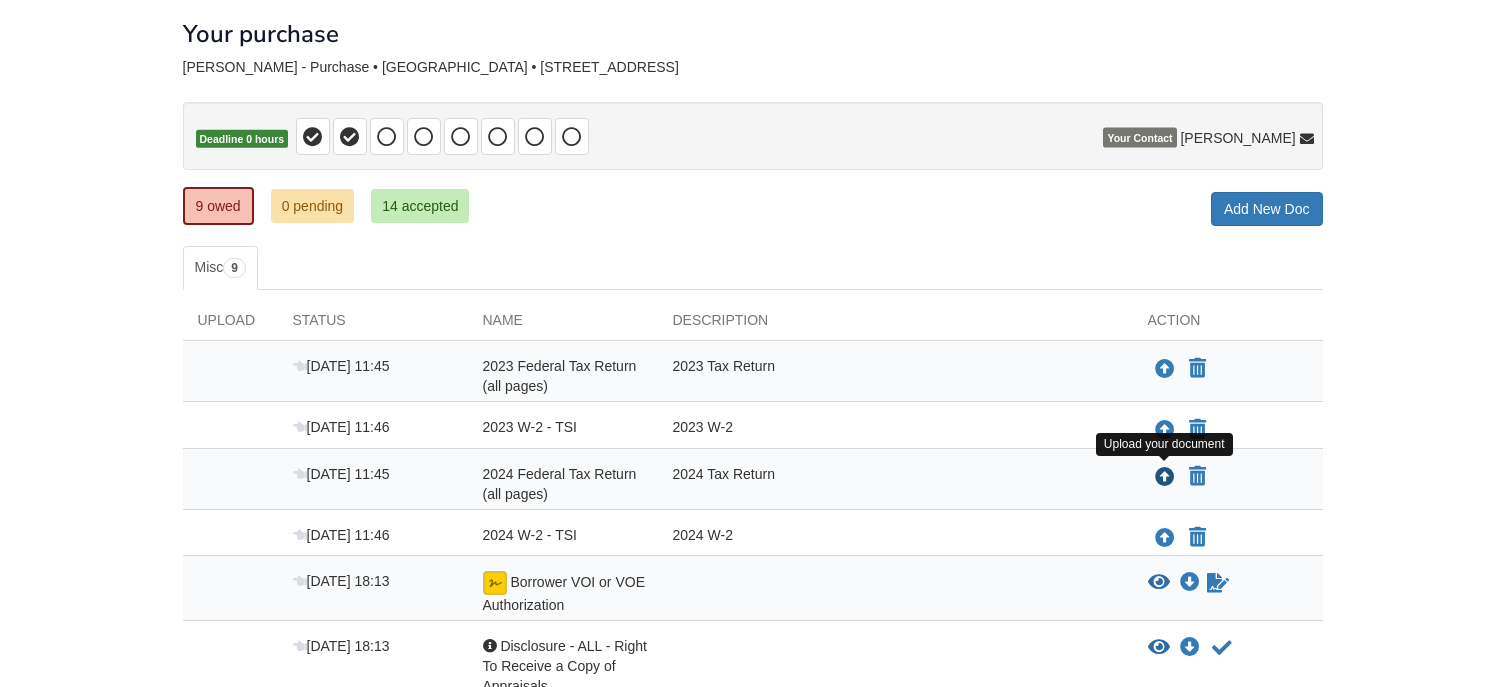 click at bounding box center (1165, 478) 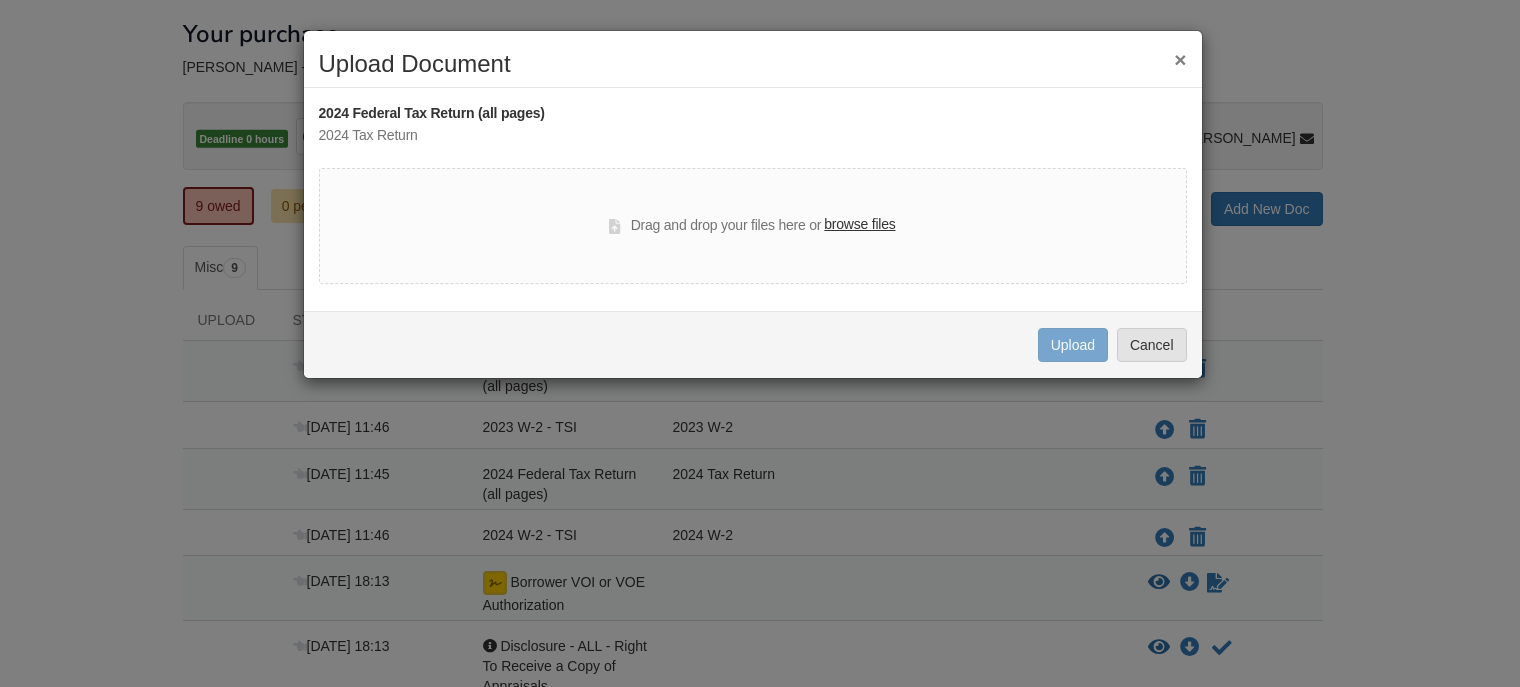click on "browse files" at bounding box center [859, 225] 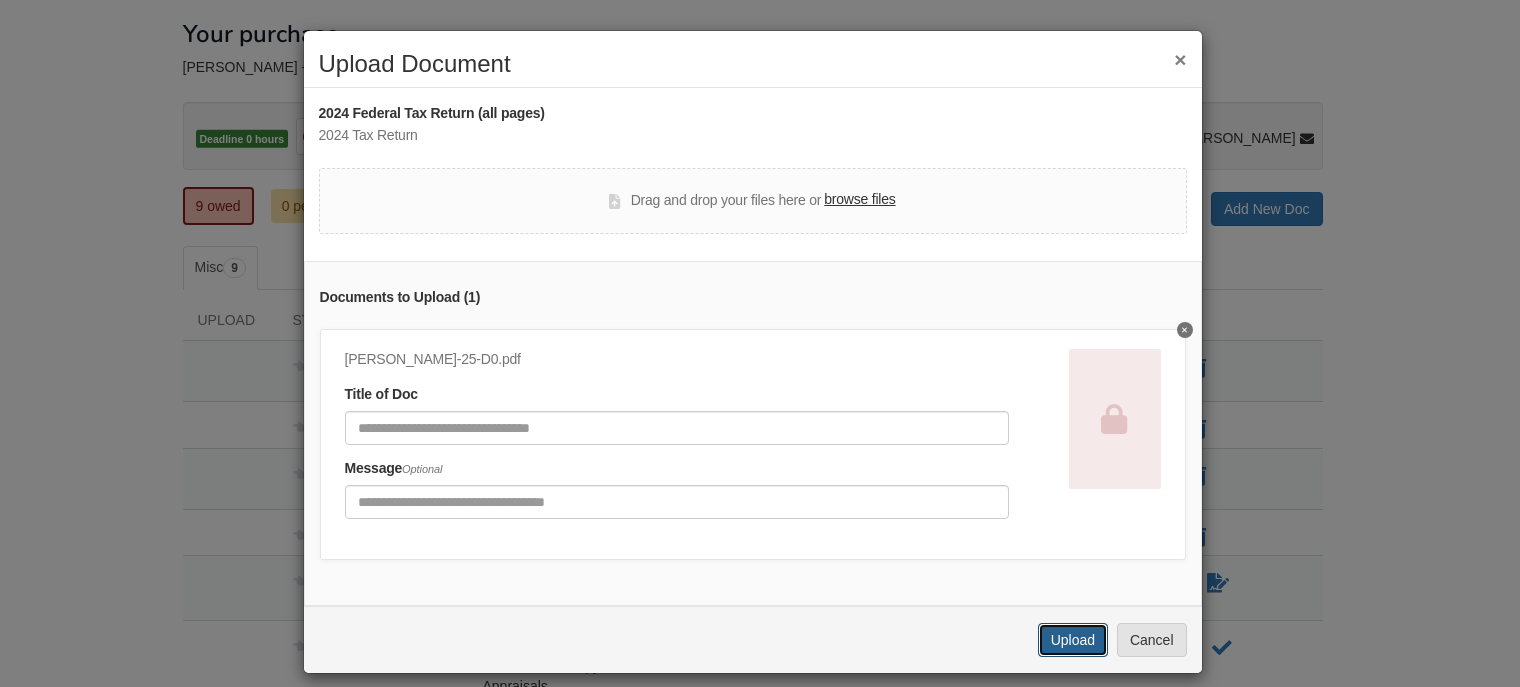 click on "Upload" at bounding box center (1073, 640) 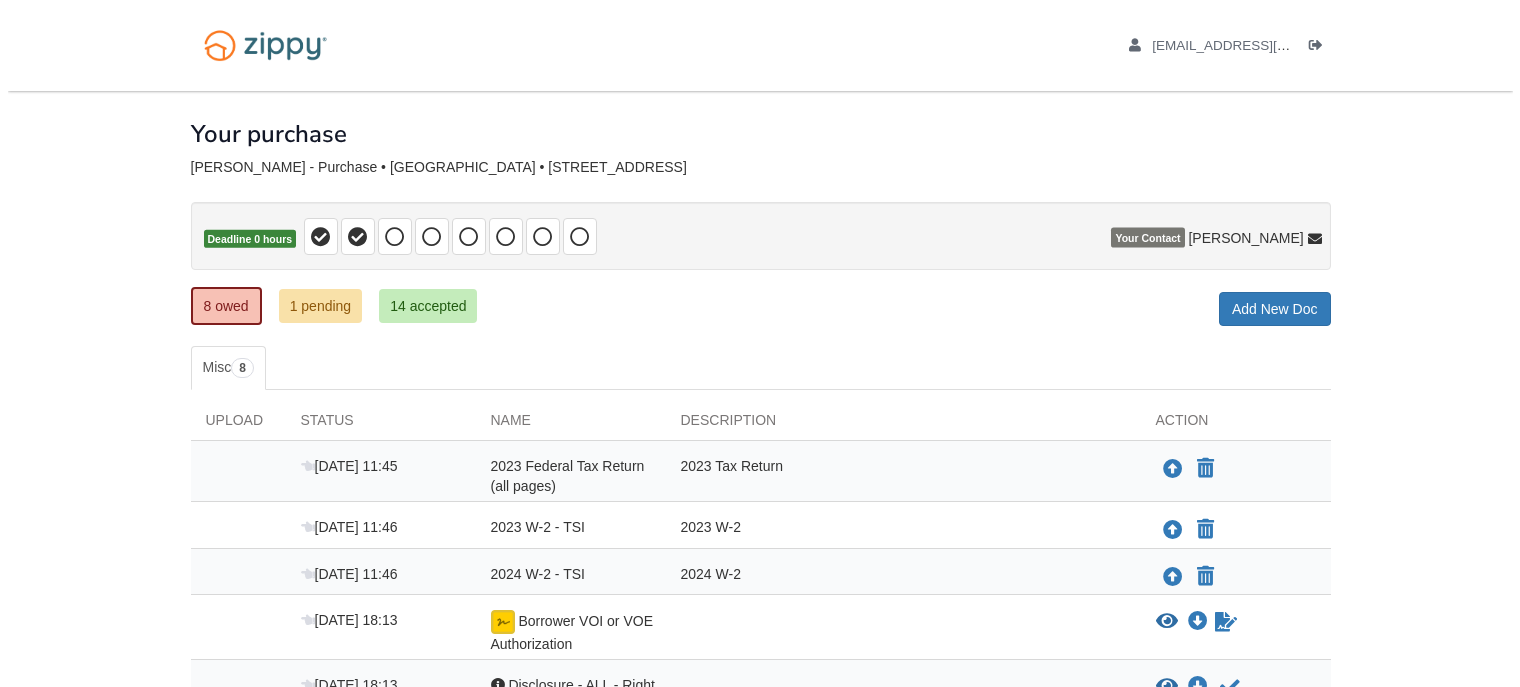 scroll, scrollTop: 70, scrollLeft: 0, axis: vertical 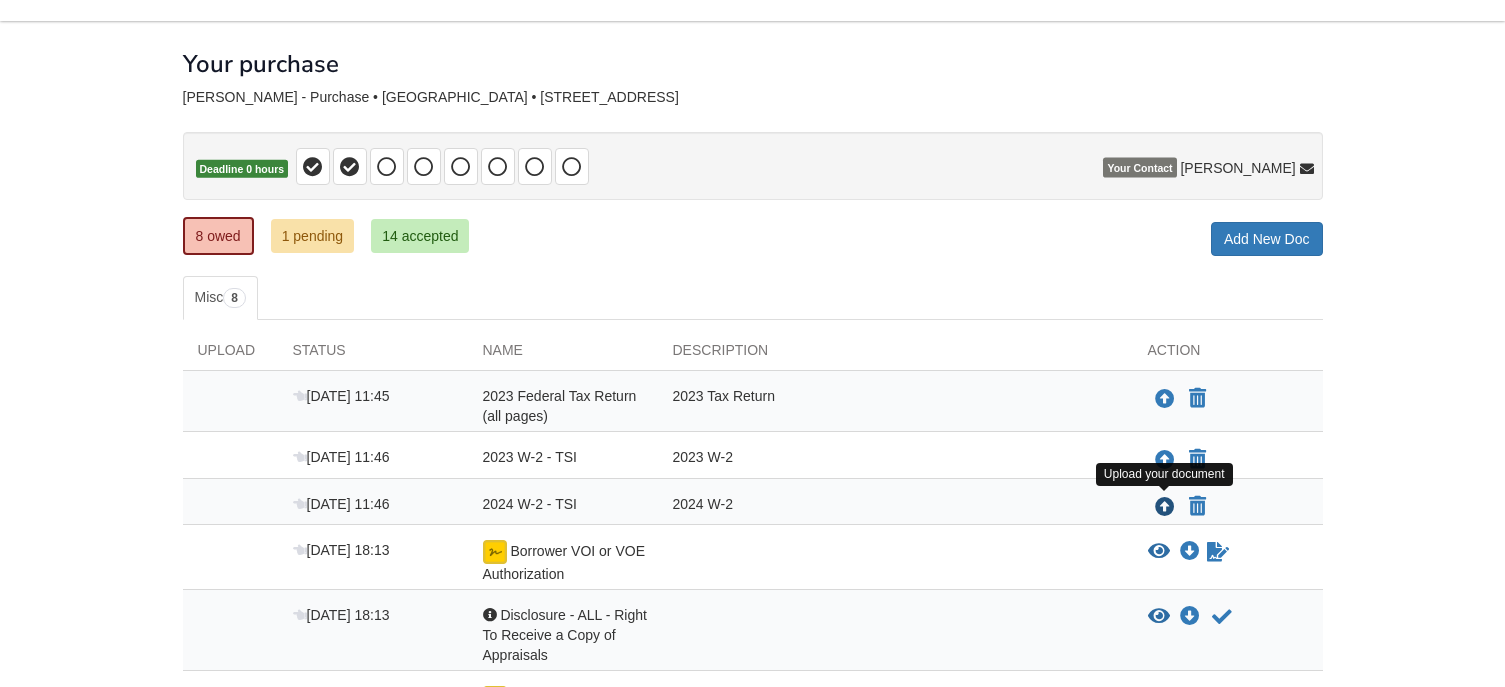 click at bounding box center (1165, 508) 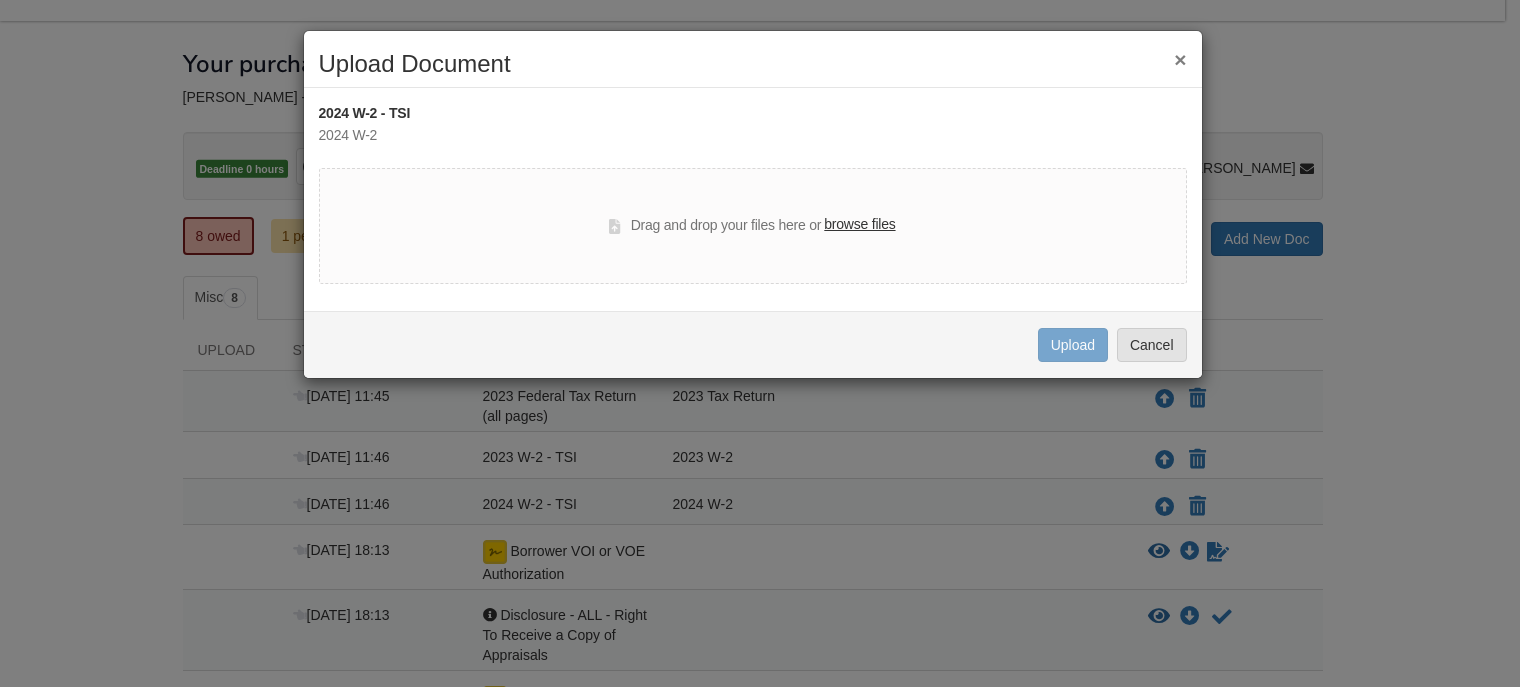 click on "browse files" at bounding box center [859, 225] 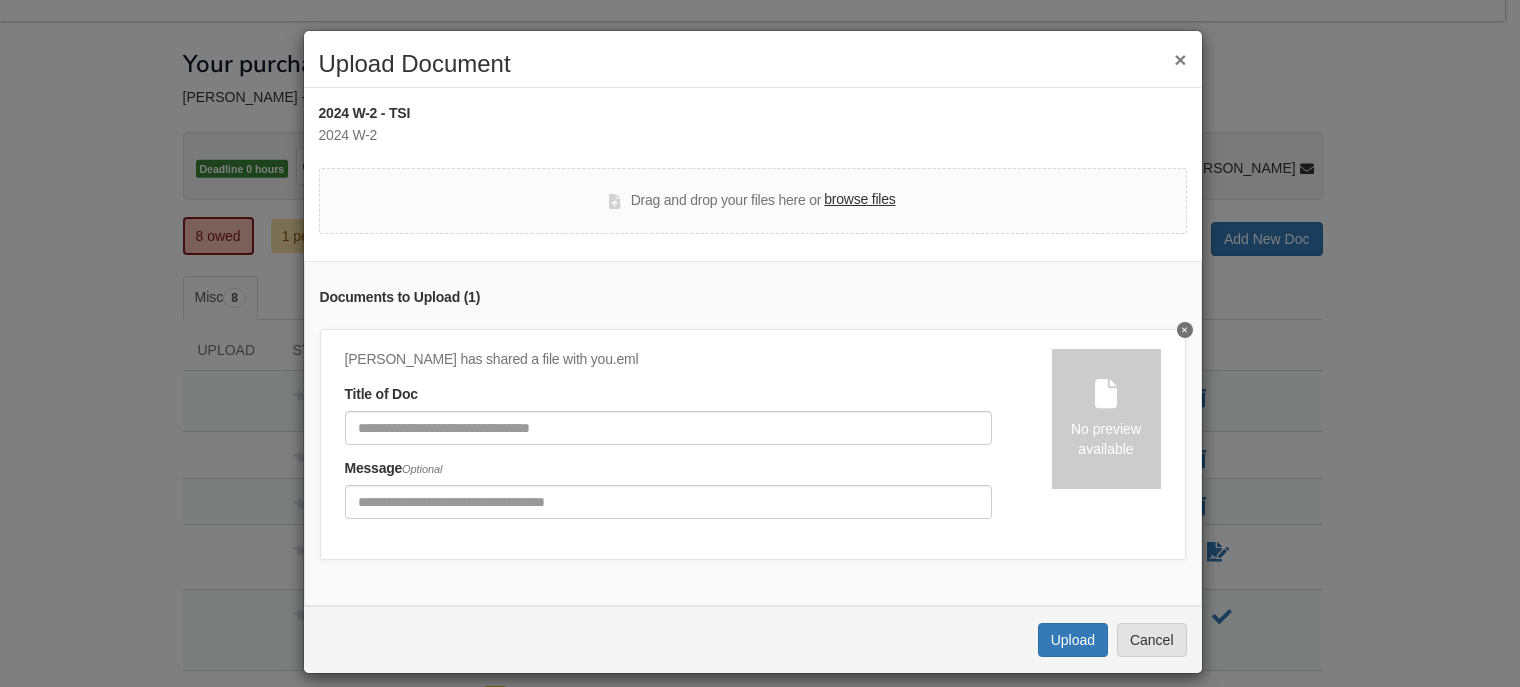 click on "browse files" at bounding box center [859, 200] 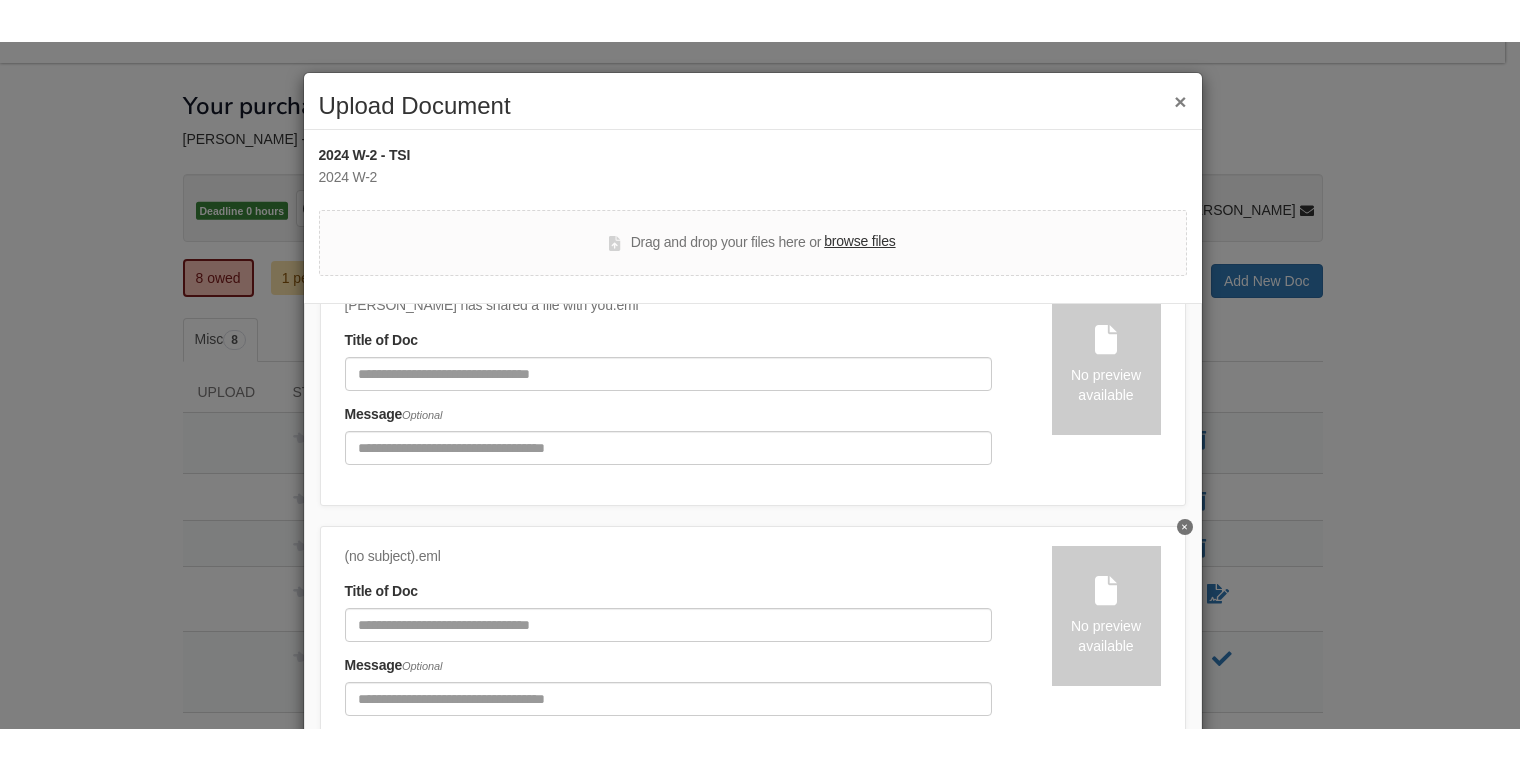 scroll, scrollTop: 111, scrollLeft: 0, axis: vertical 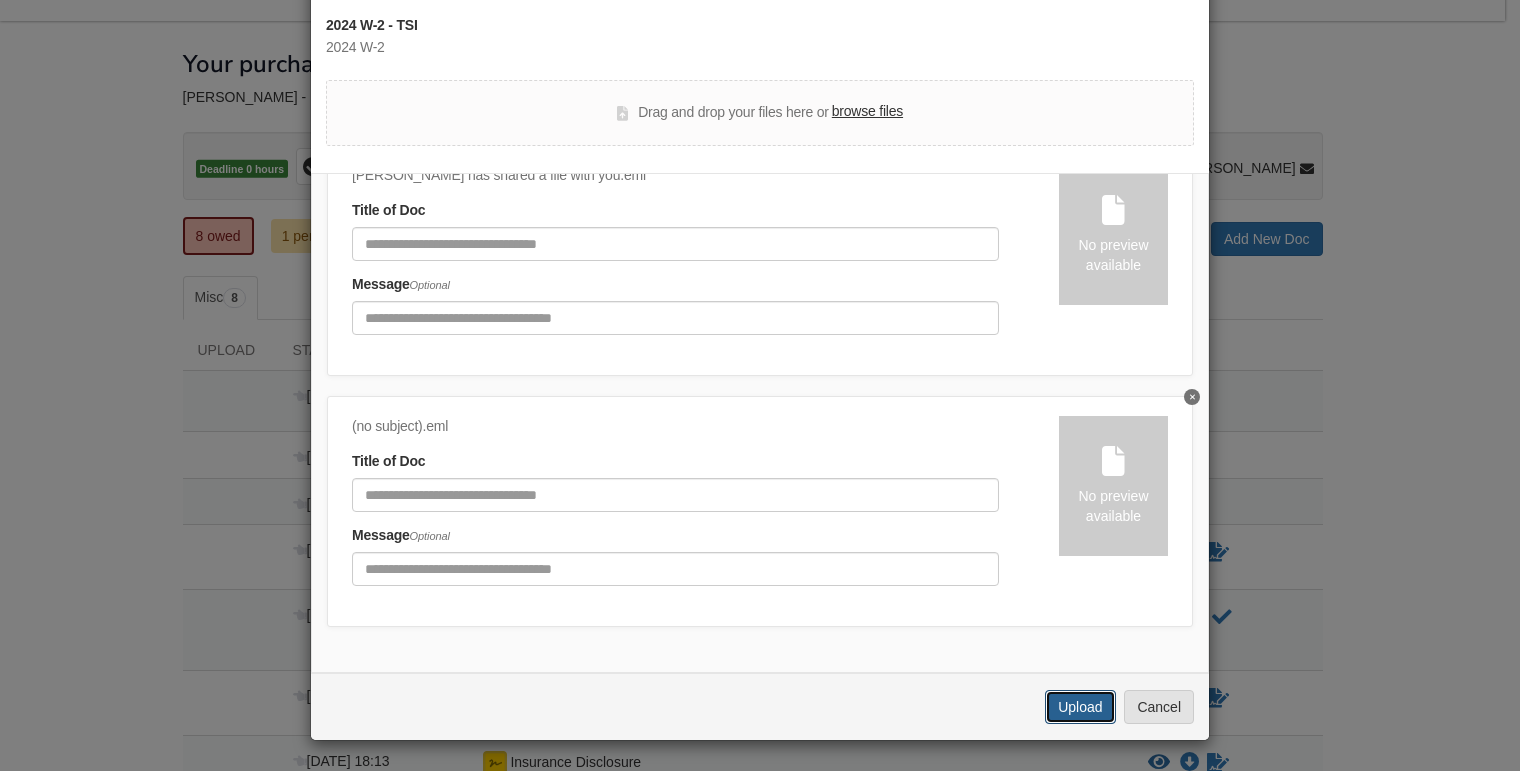 click on "Upload" at bounding box center (1080, 707) 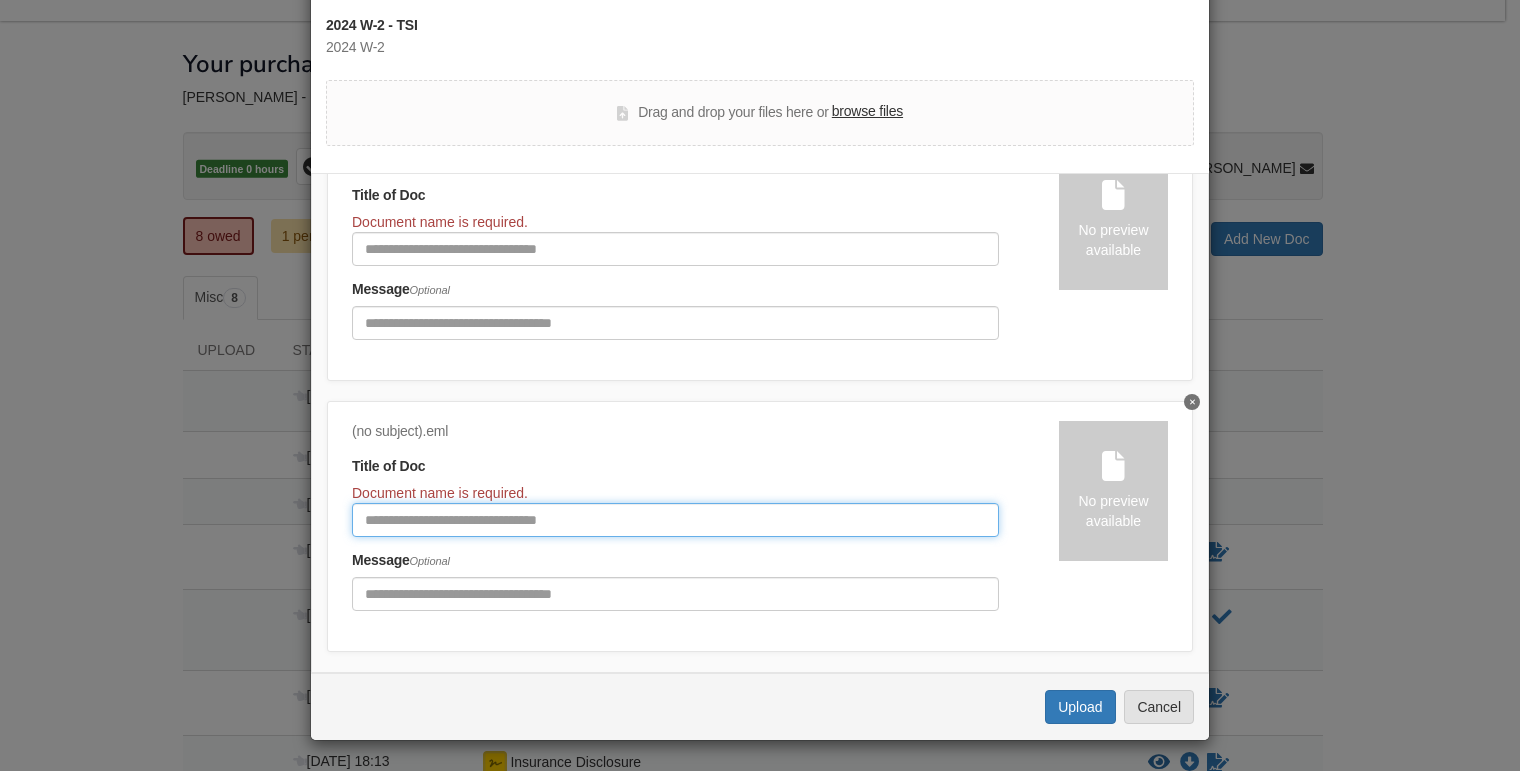 click at bounding box center (675, 520) 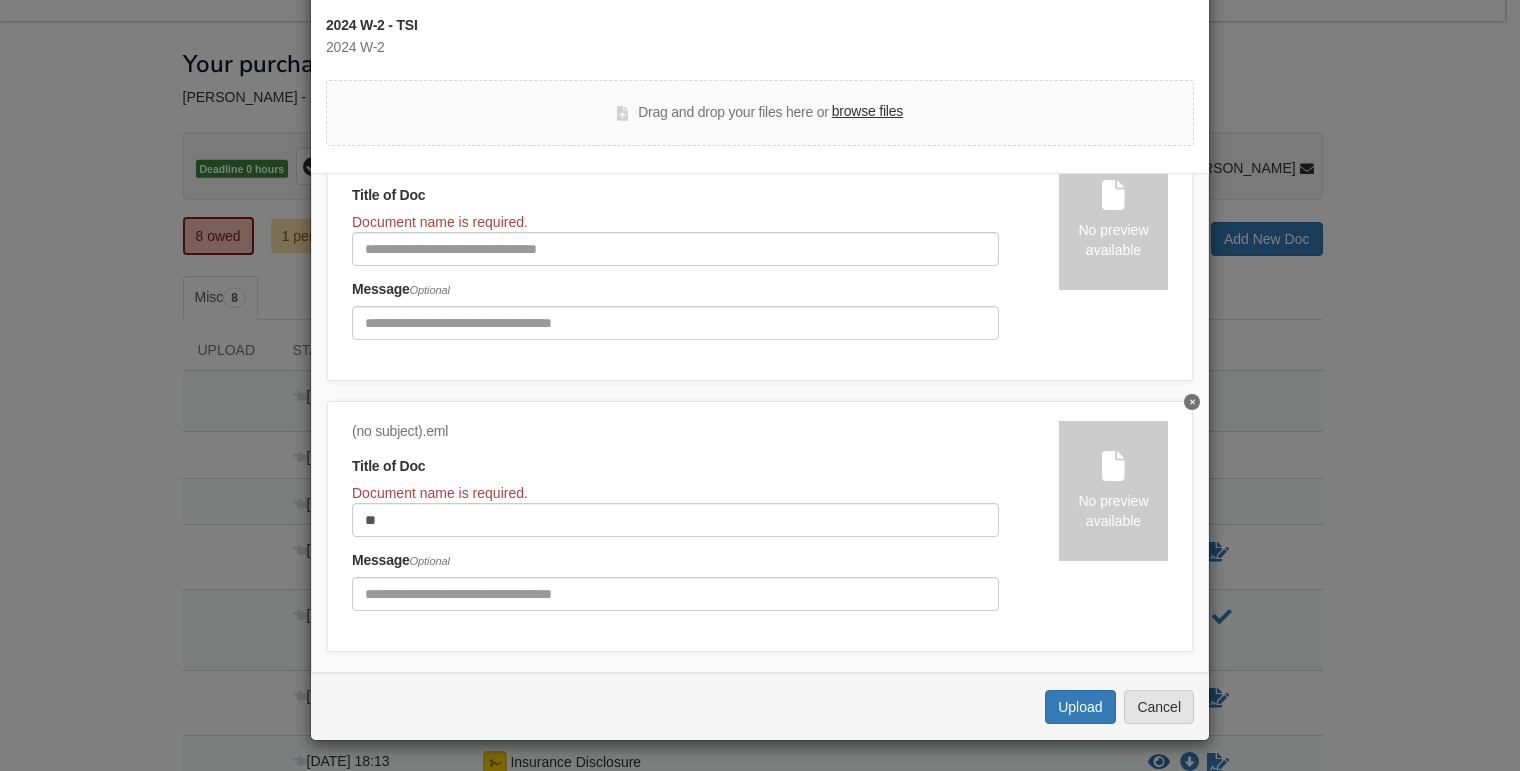 click on "(no subject).eml Title of Doc Document name is required. ** Message  Optional" at bounding box center [705, 522] 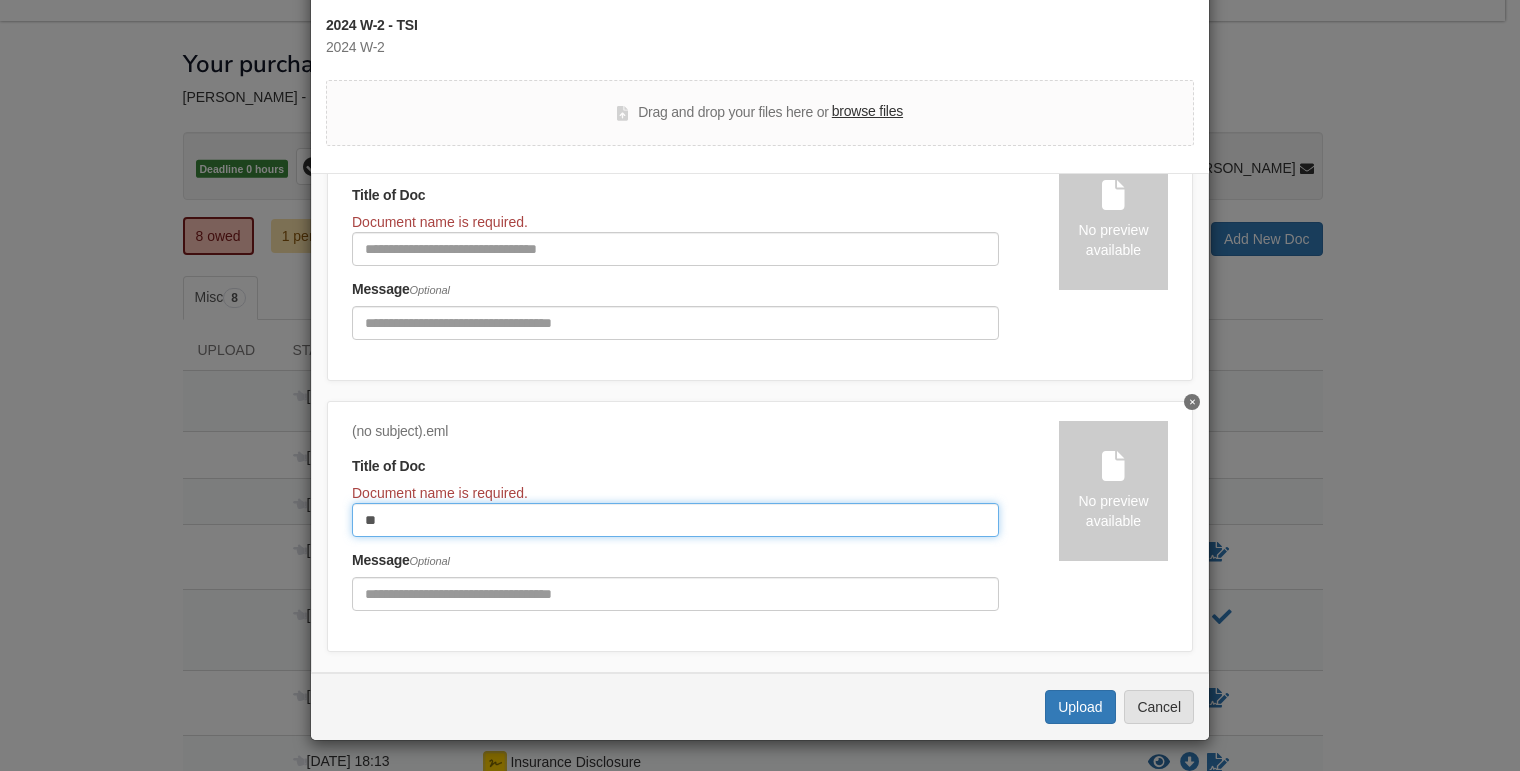 click on "**" at bounding box center (675, 520) 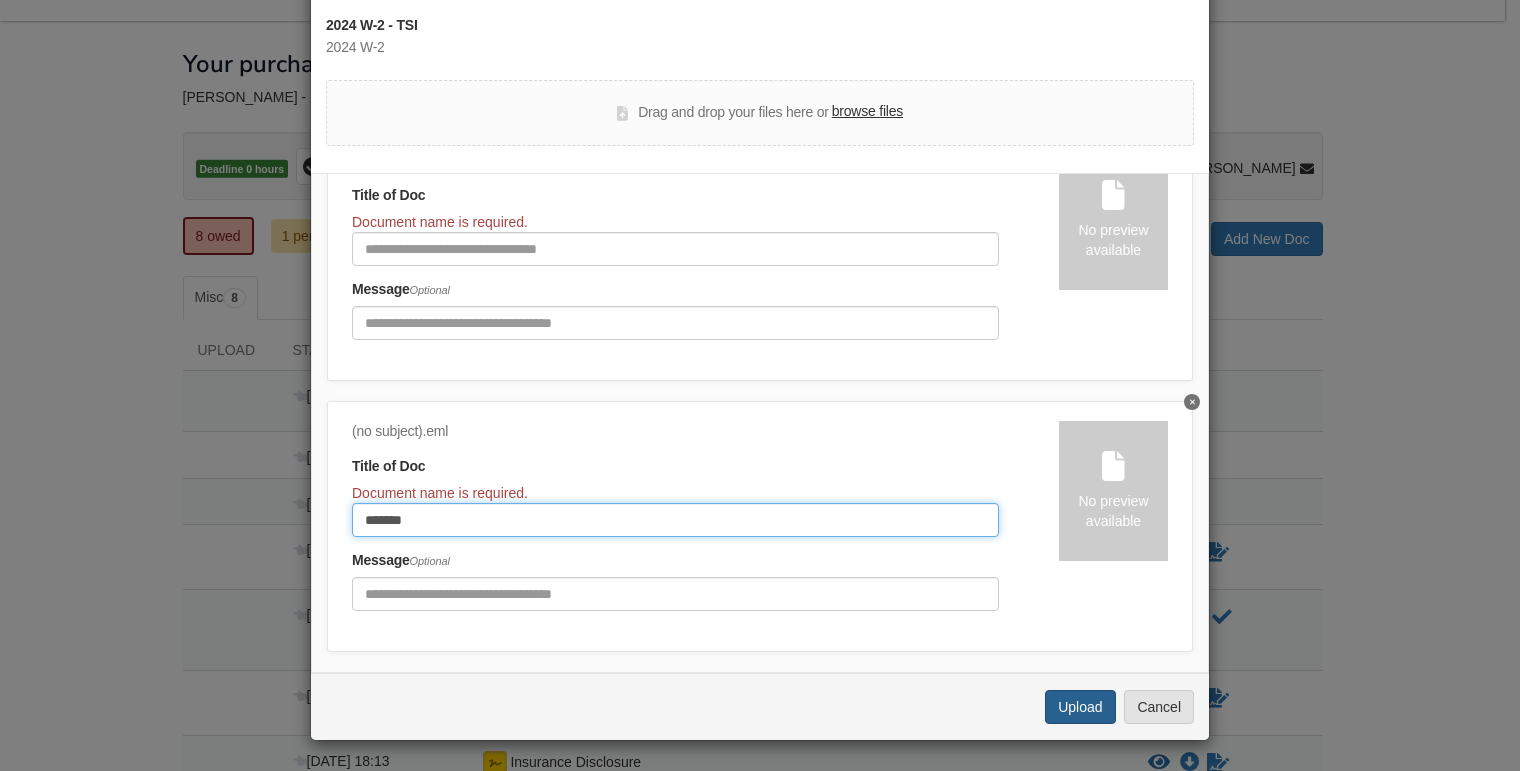type on "*******" 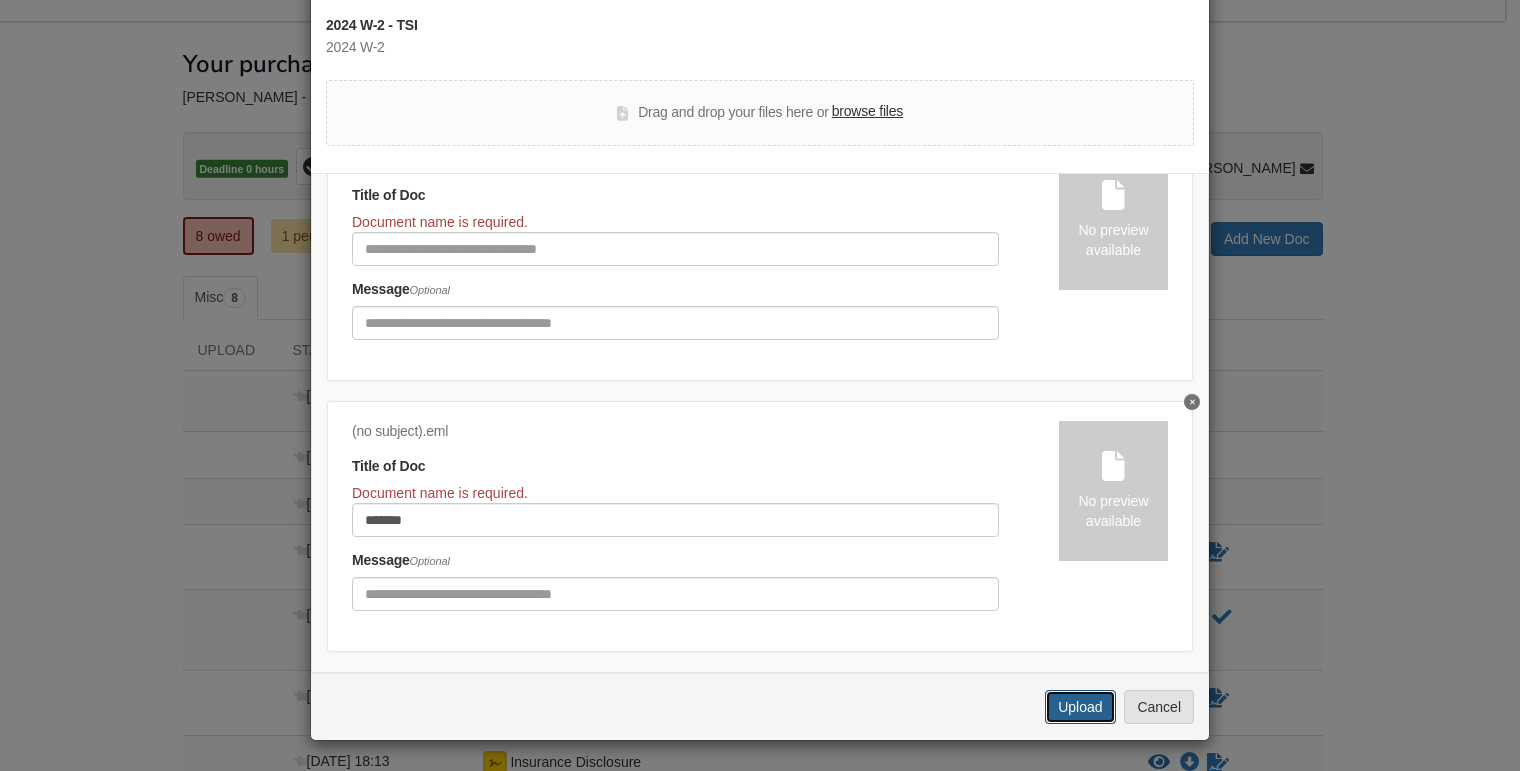 click on "Upload" at bounding box center (1080, 707) 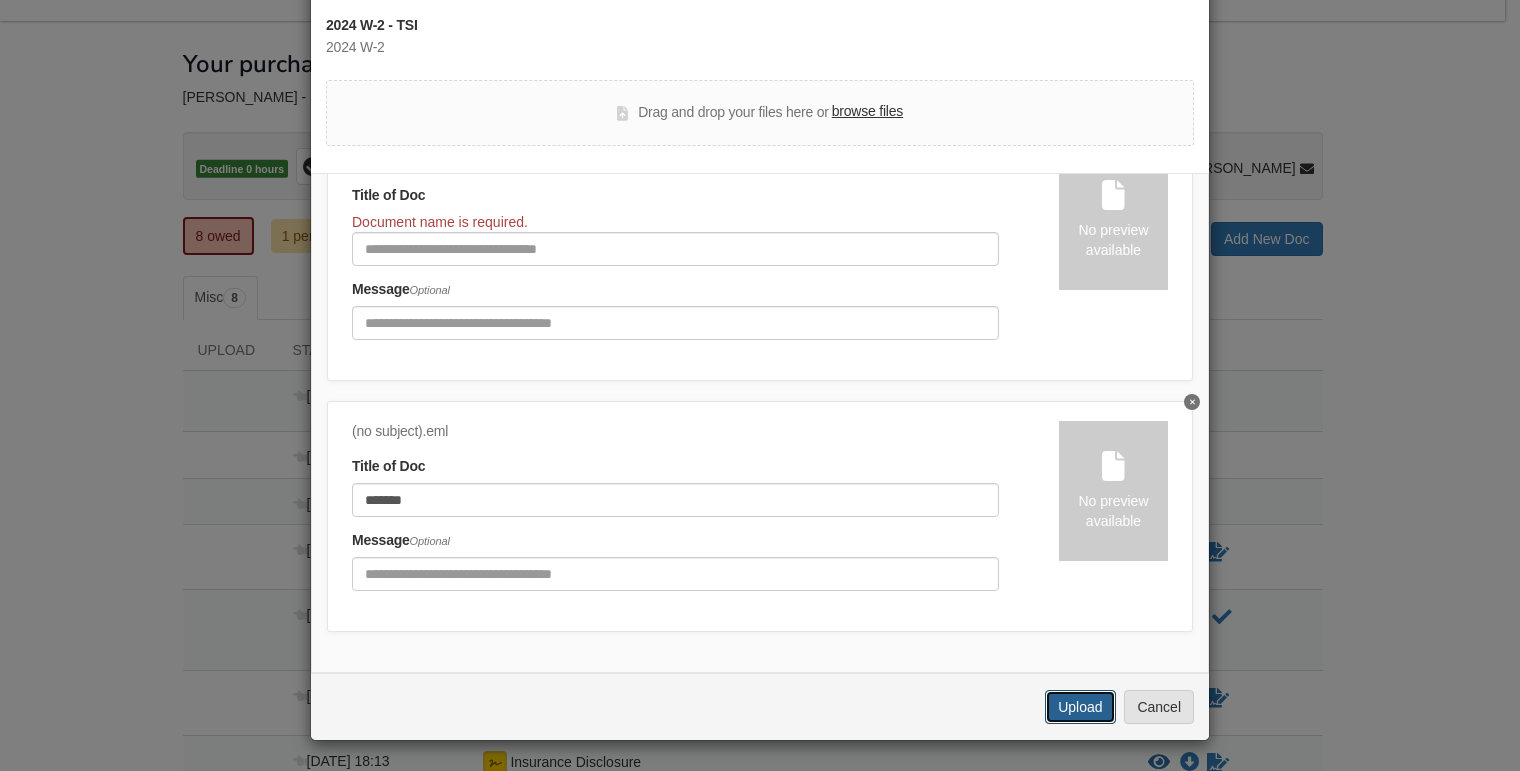 click on "Upload" at bounding box center [1080, 707] 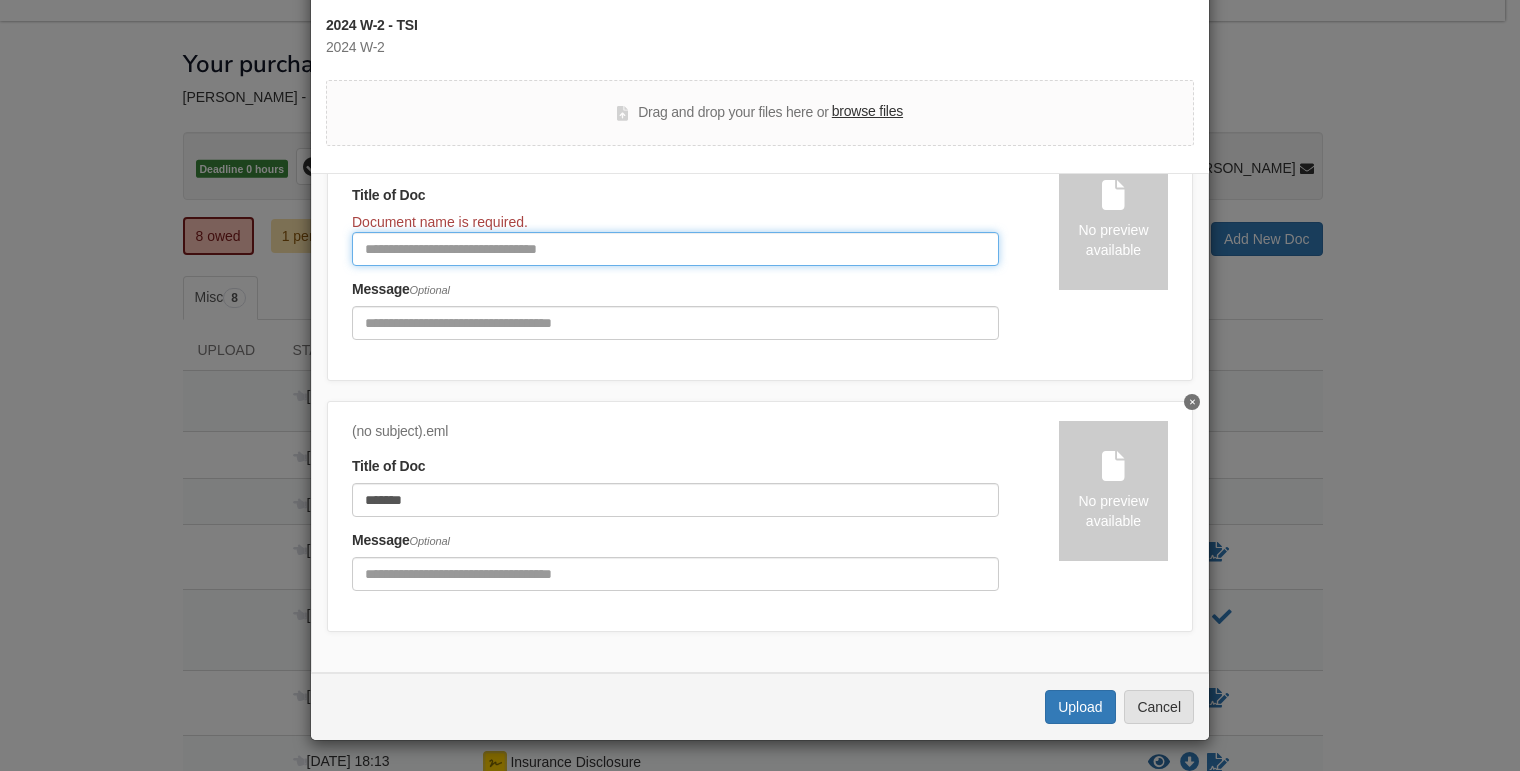 click at bounding box center [675, 249] 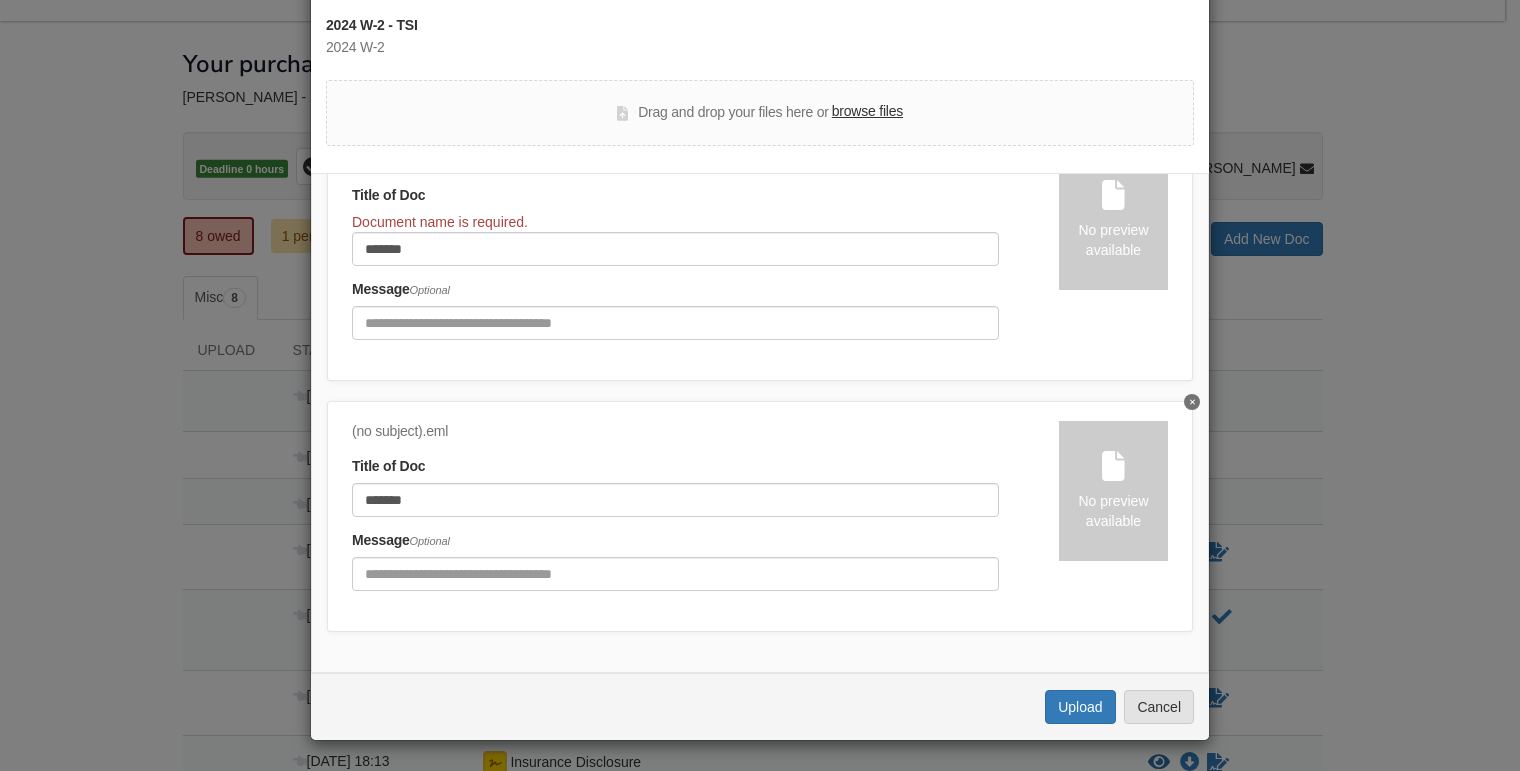 click on "Tanya Taylor has shared a file with you.eml Title of Doc Document name is required. ******* Message  Optional No preview available" 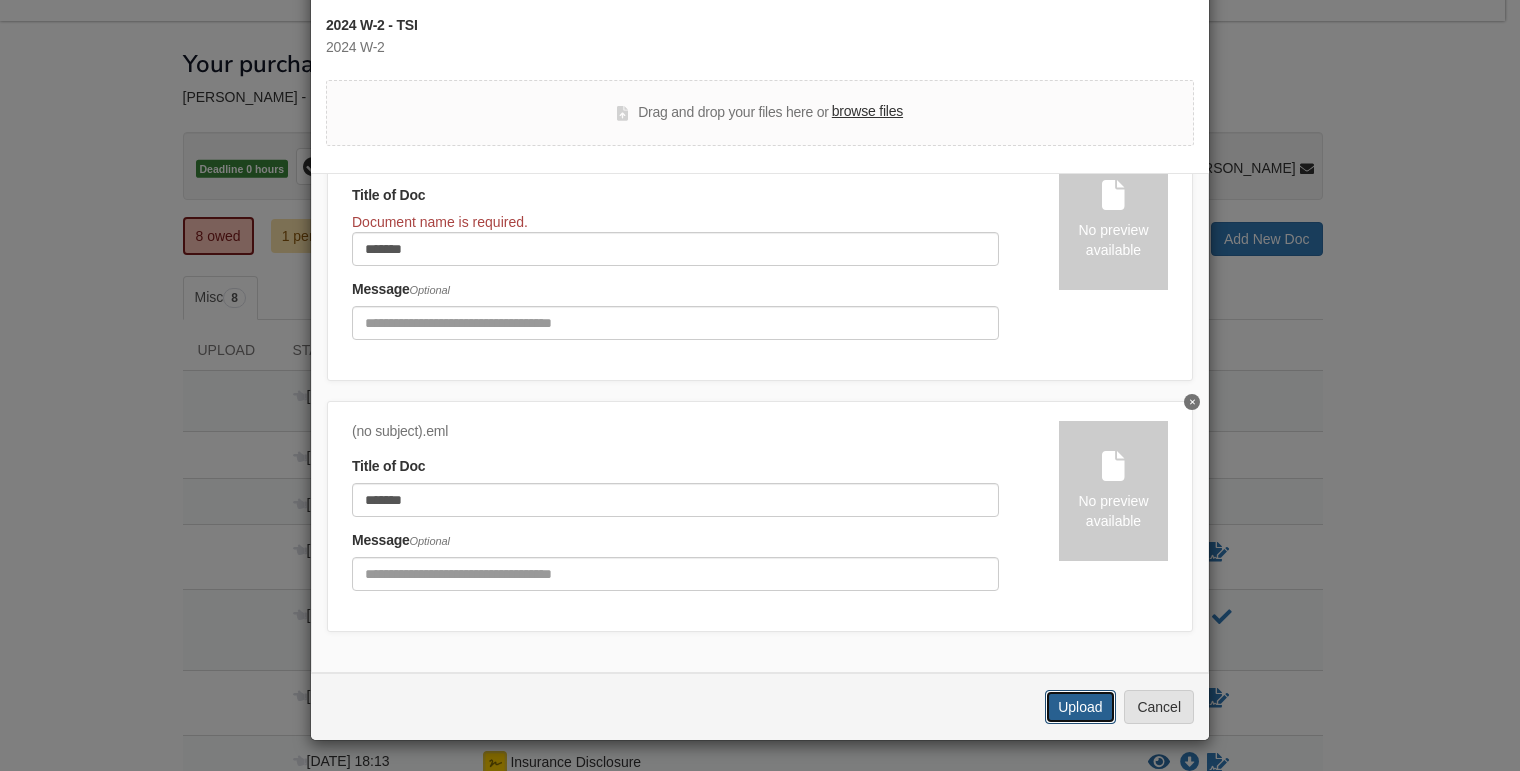 click on "Upload" at bounding box center (1080, 707) 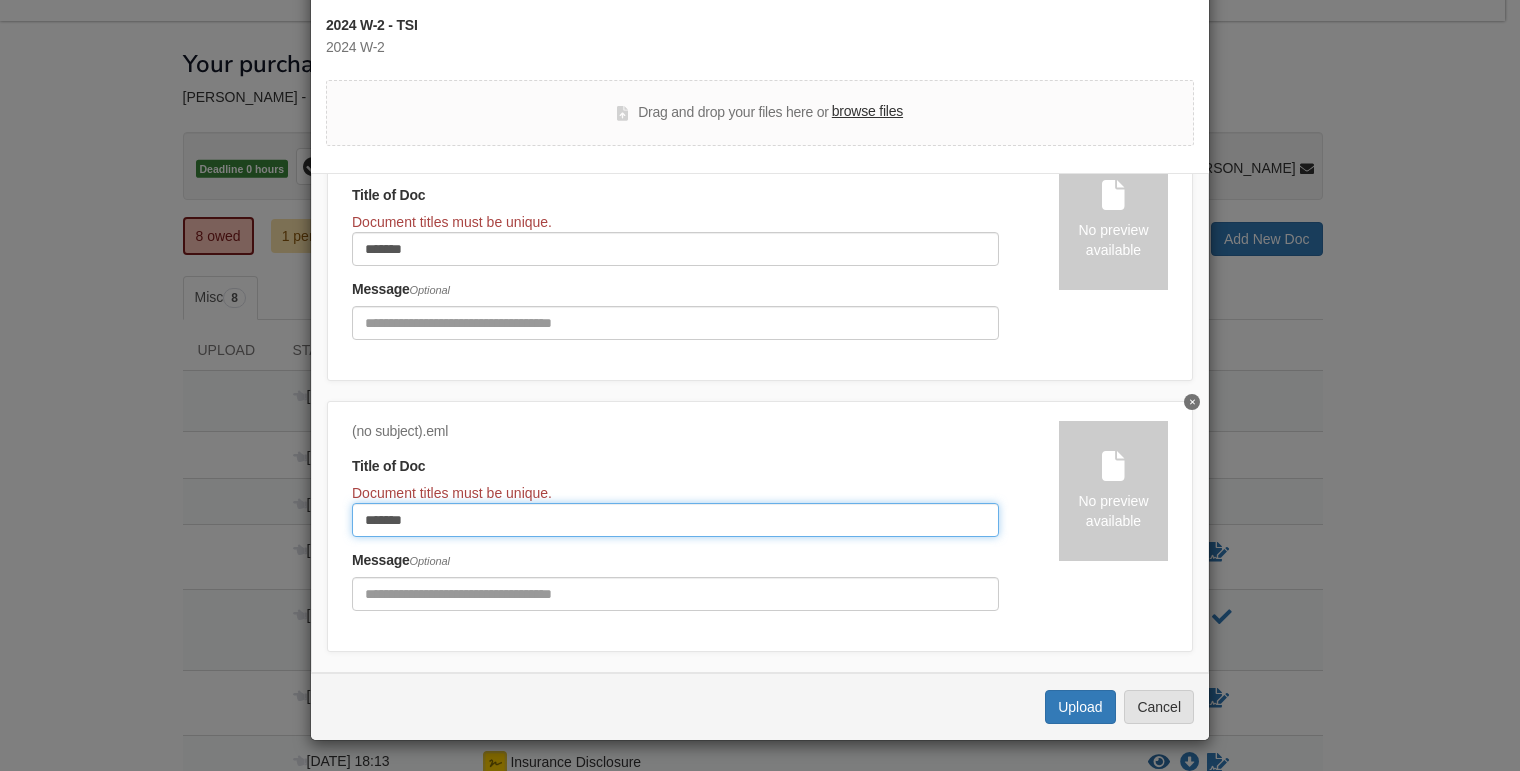 click on "*******" at bounding box center [675, 520] 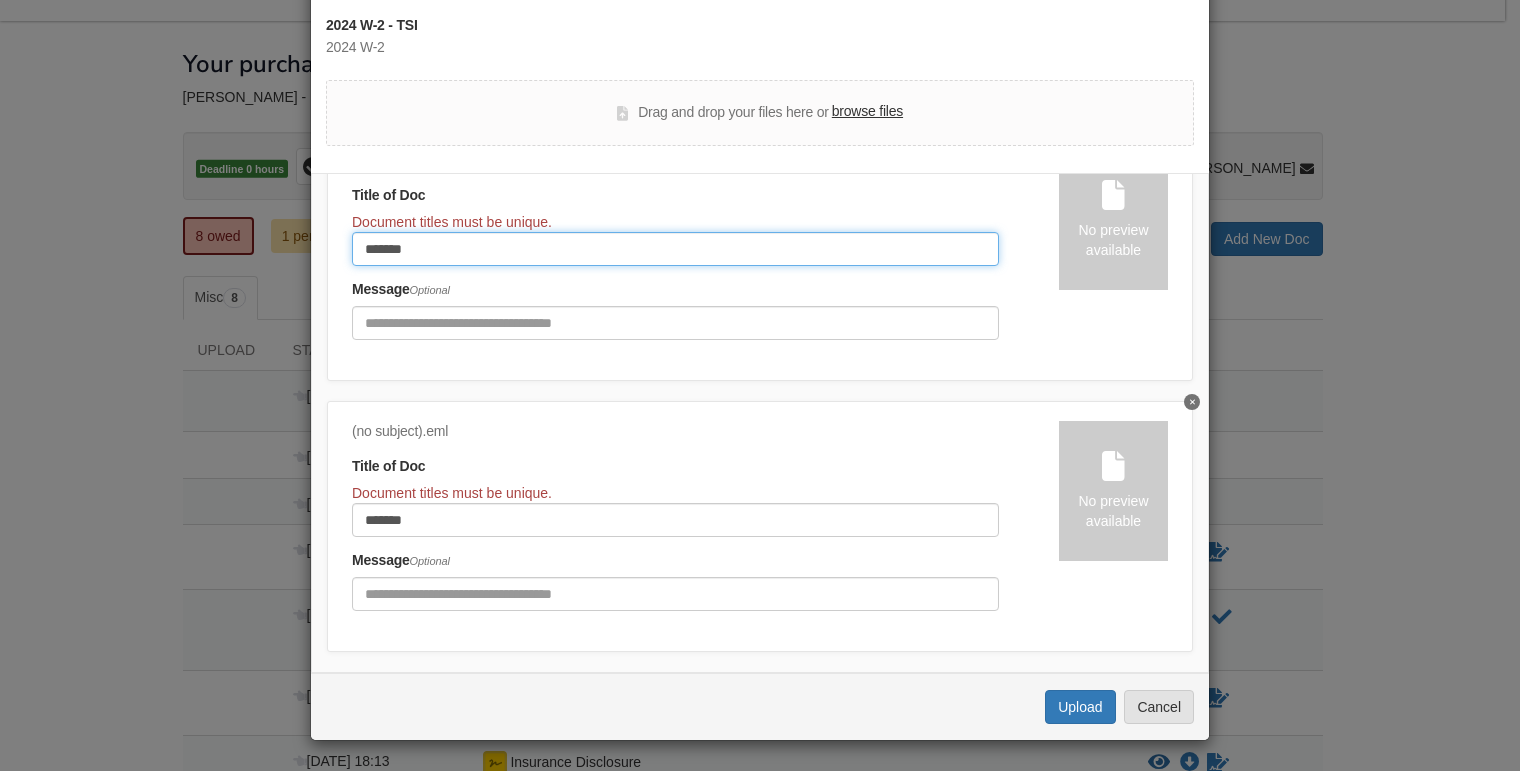 drag, startPoint x: 444, startPoint y: 247, endPoint x: 276, endPoint y: 239, distance: 168.19037 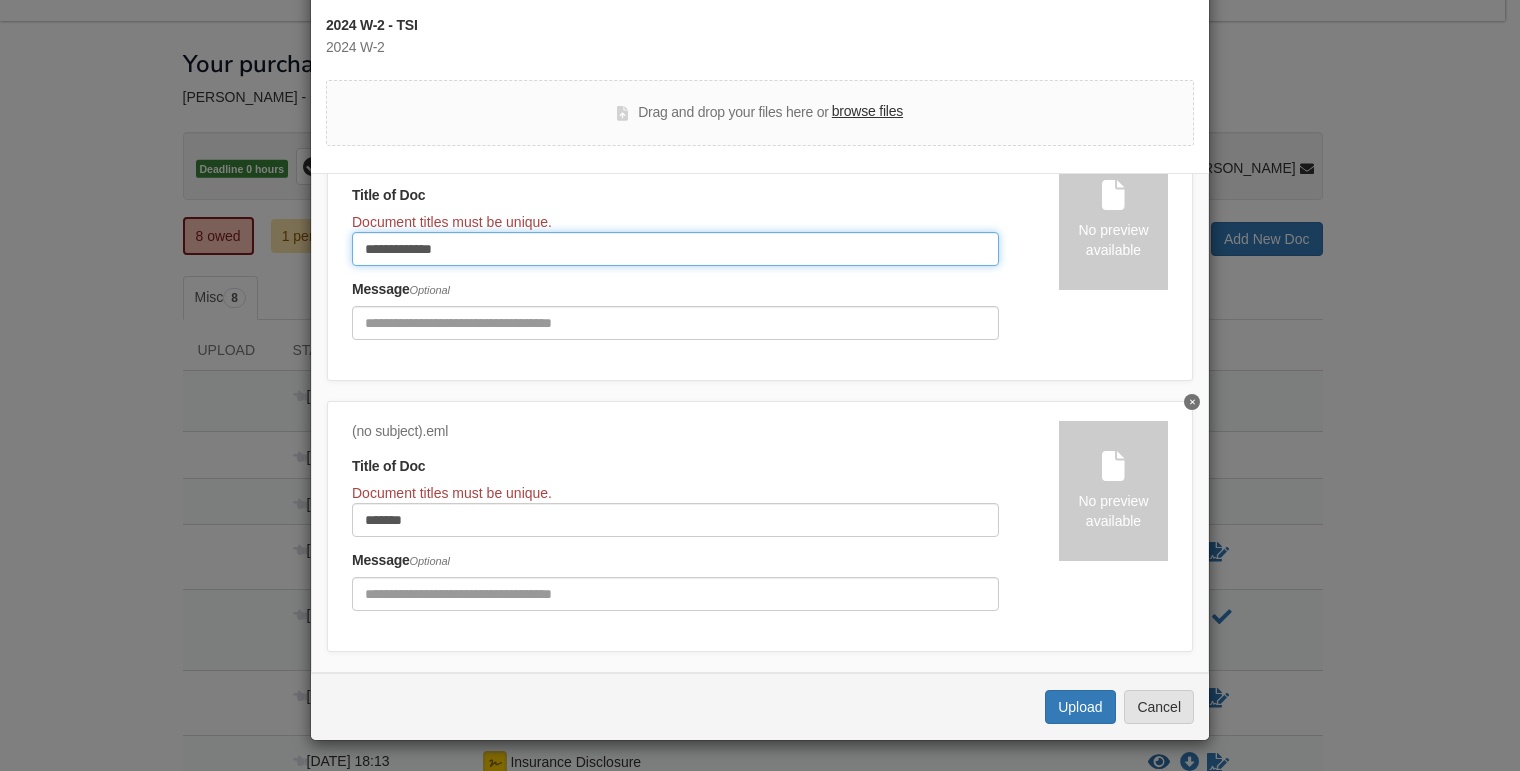 type on "**********" 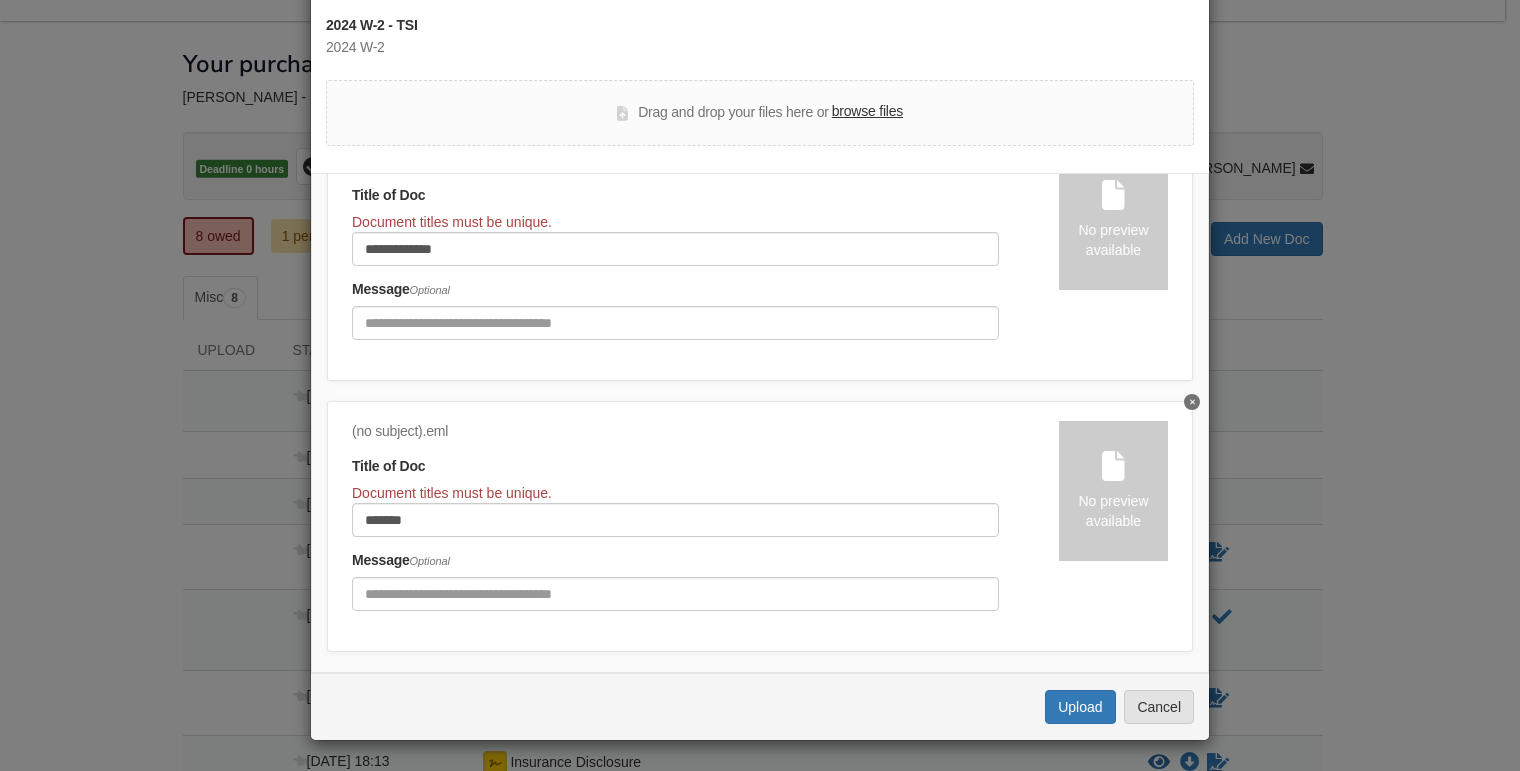 click on "(no subject).eml" at bounding box center (675, 432) 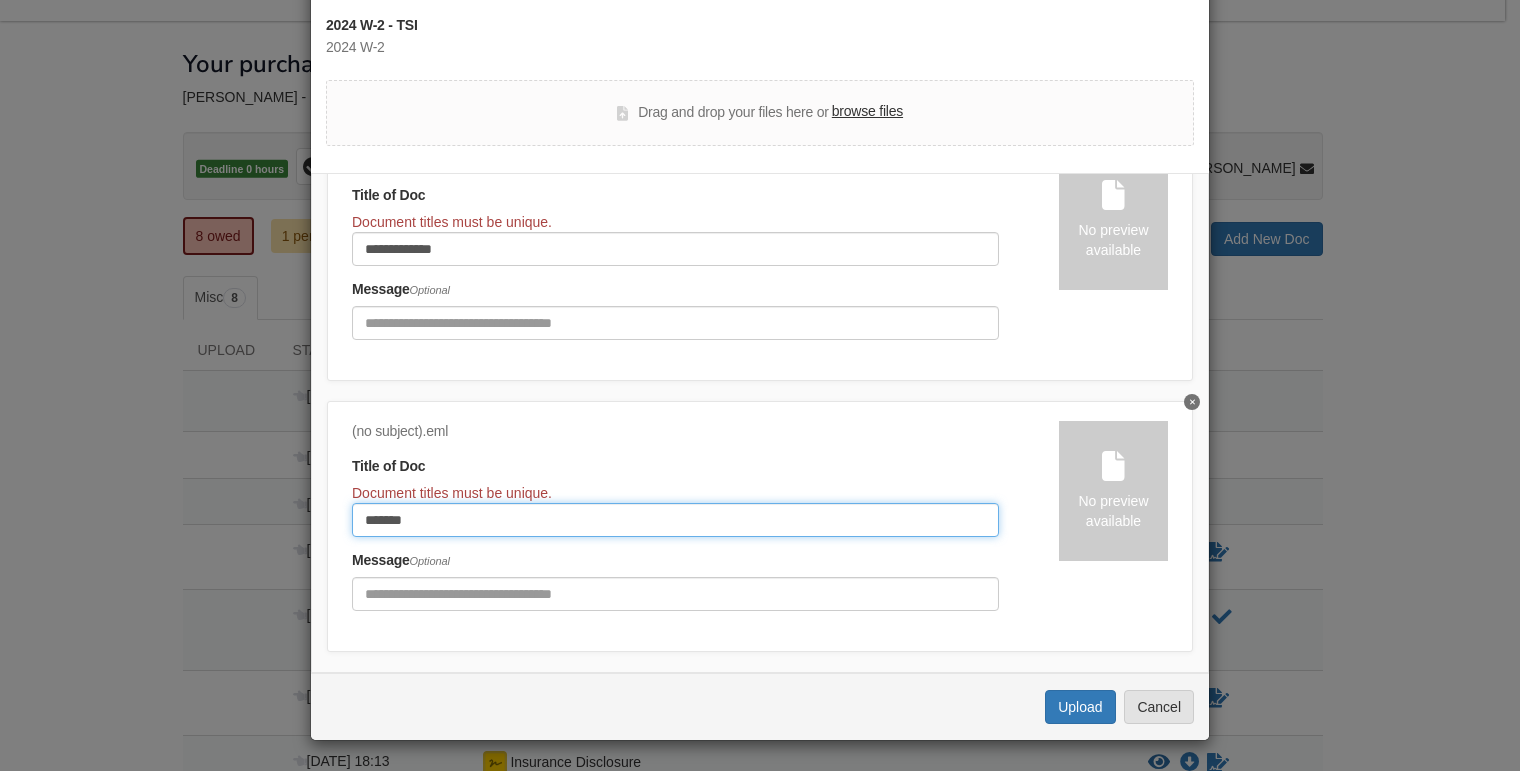 drag, startPoint x: 431, startPoint y: 518, endPoint x: 316, endPoint y: 517, distance: 115.00435 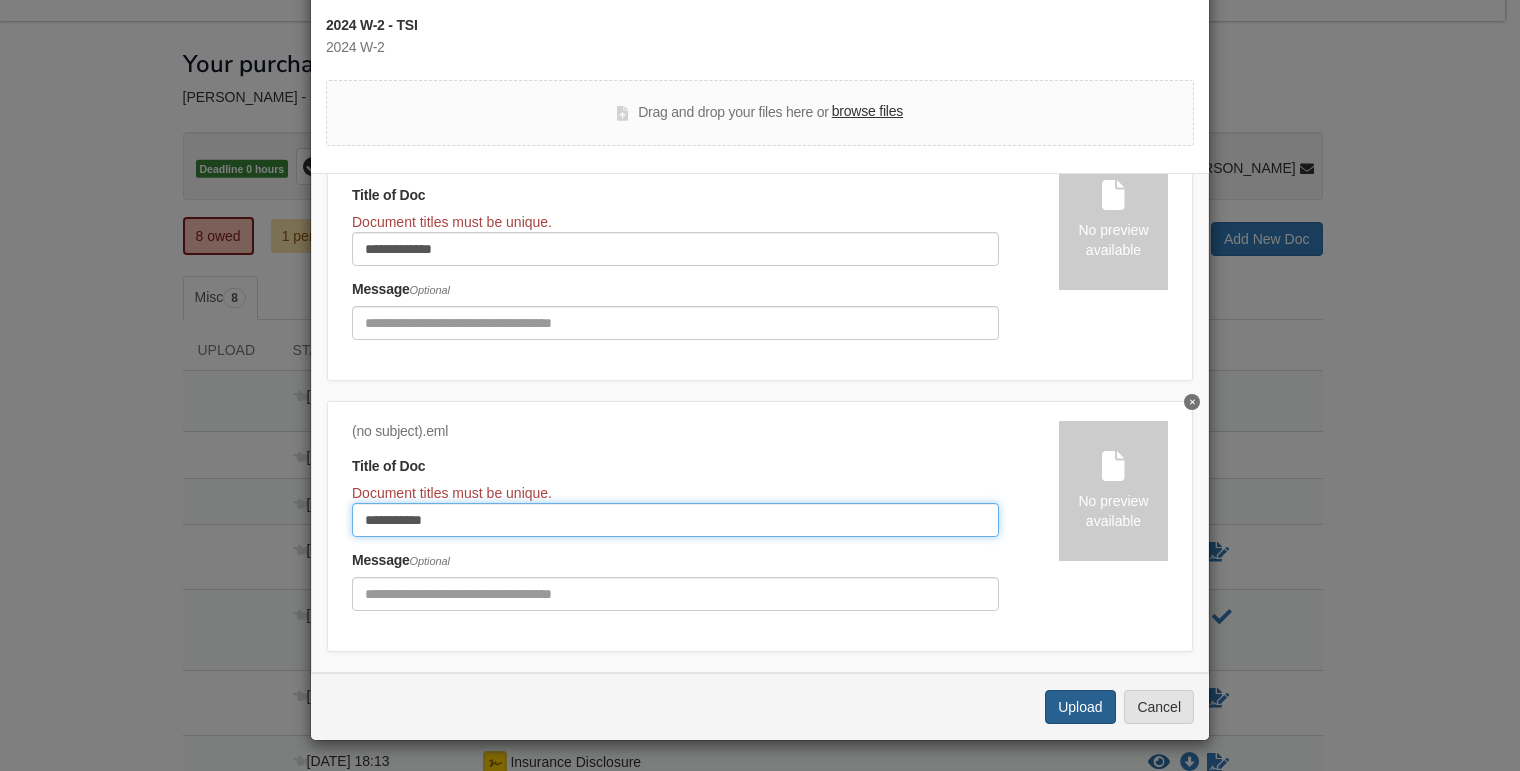 type on "**********" 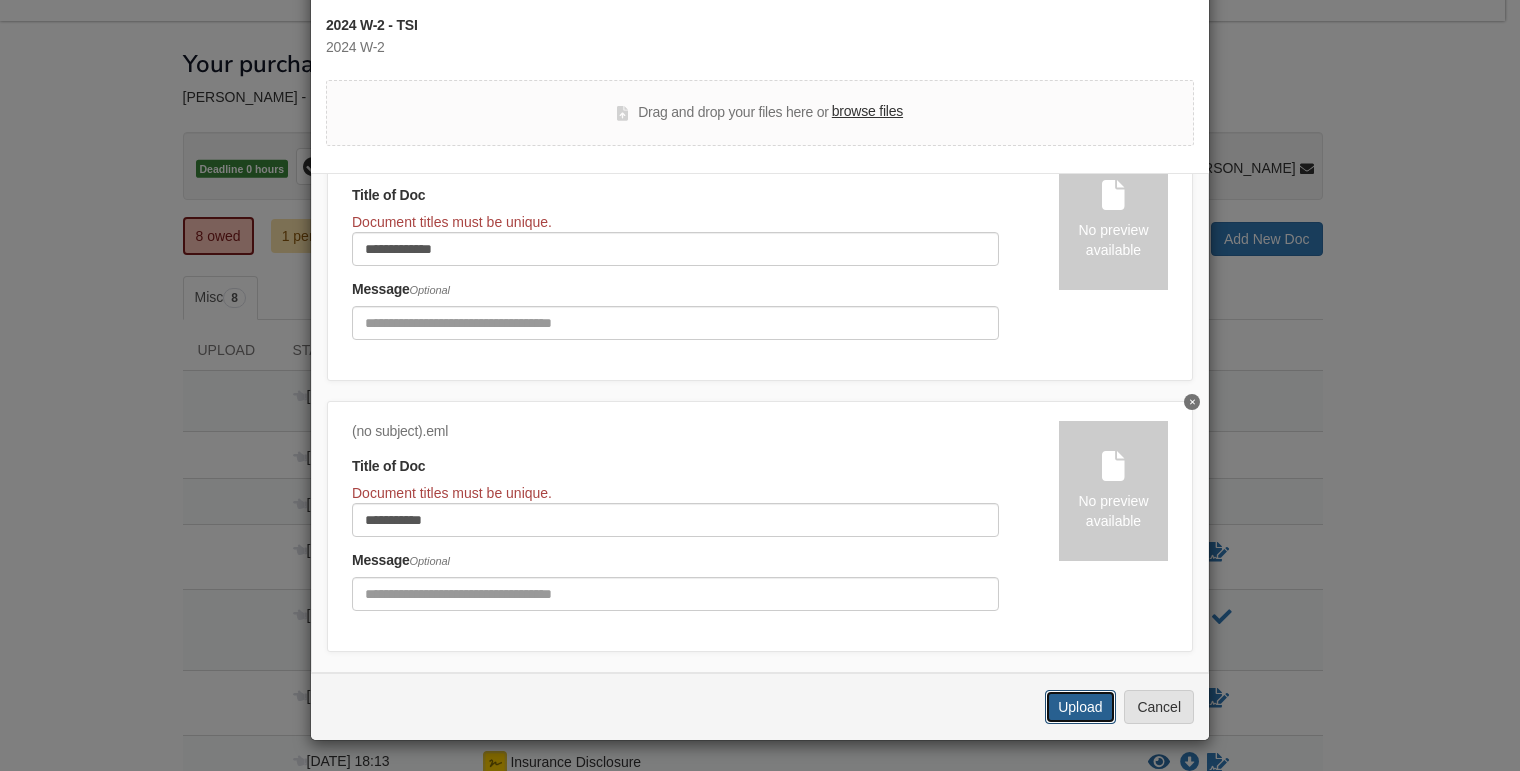 click on "Upload" at bounding box center [1080, 707] 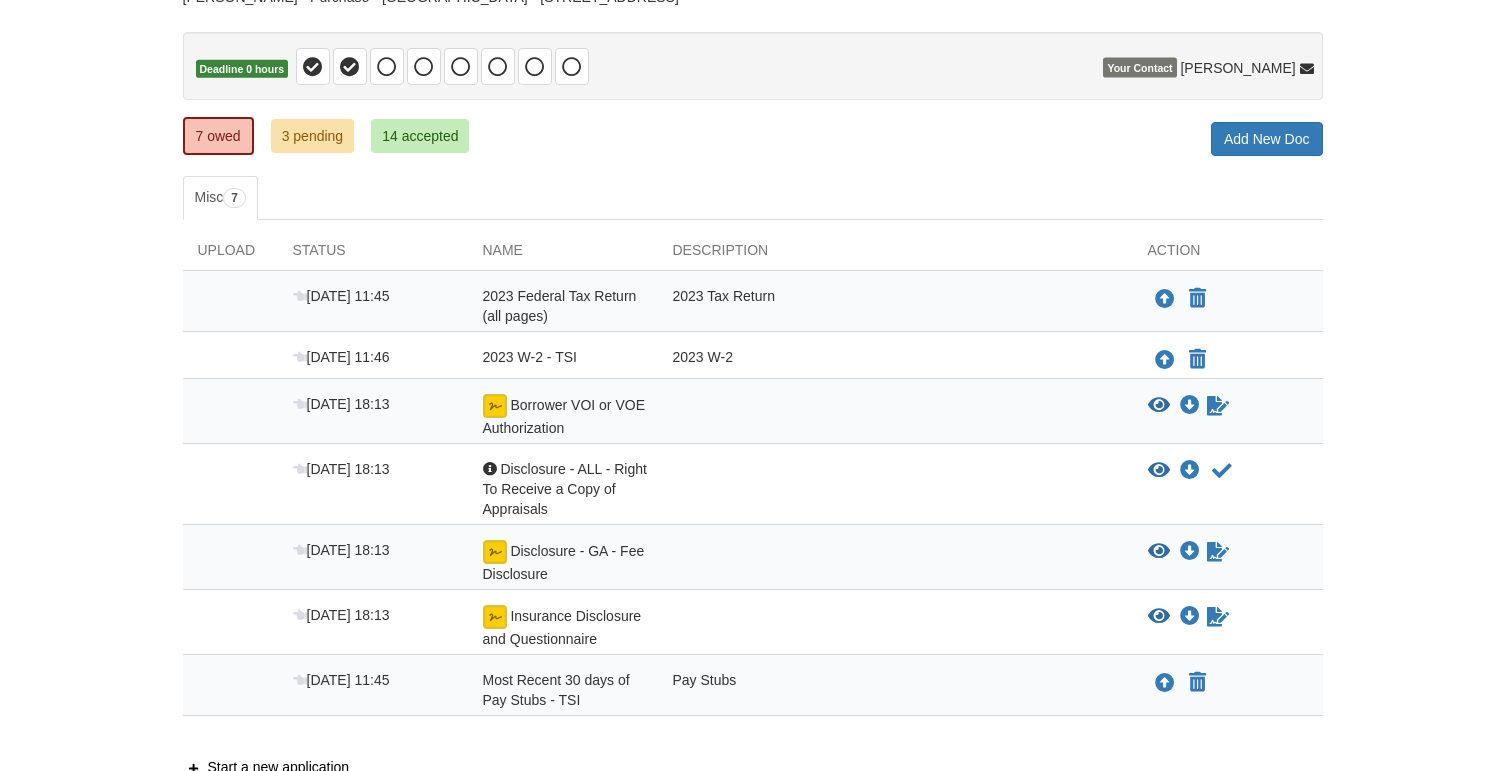 scroll, scrollTop: 200, scrollLeft: 0, axis: vertical 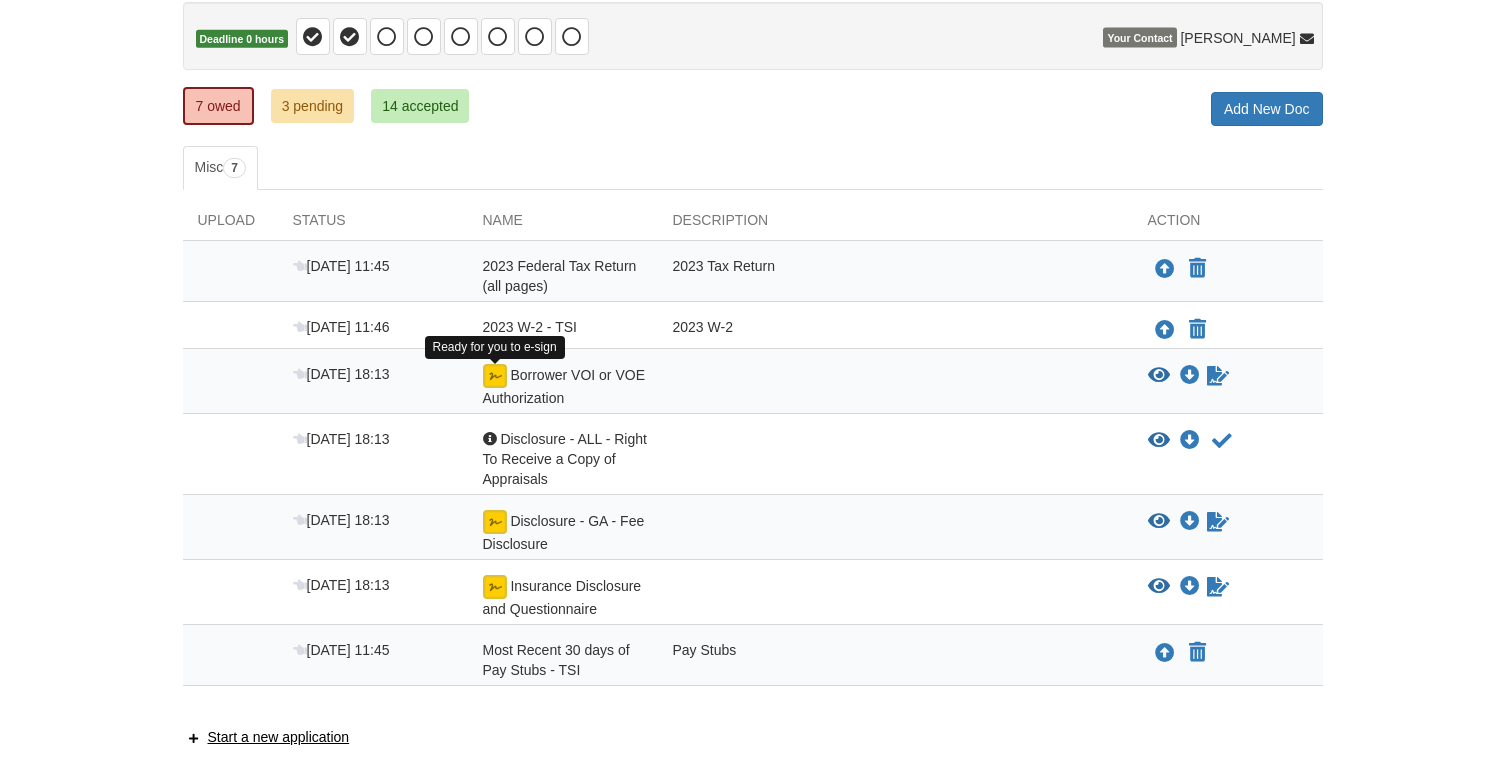 click at bounding box center [495, 376] 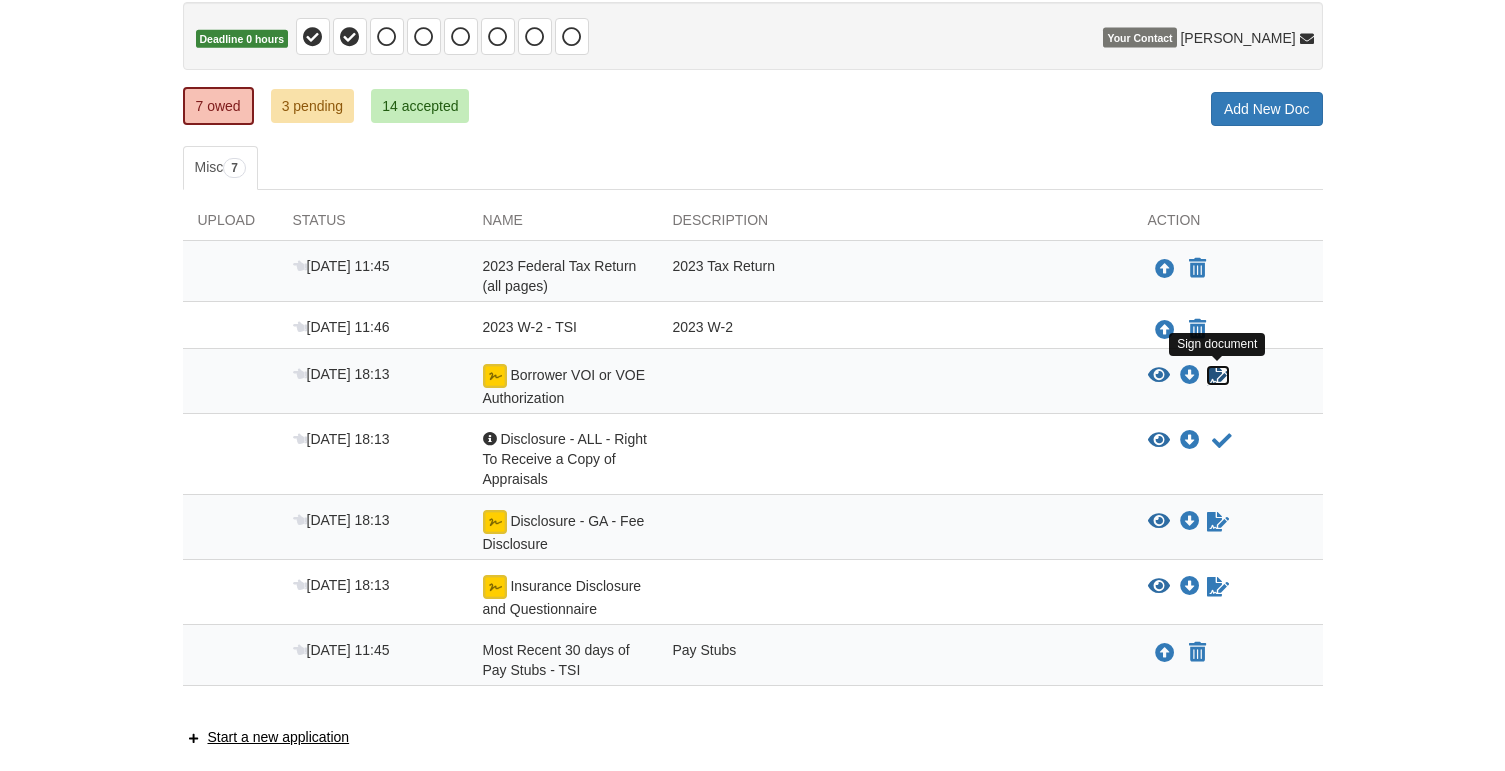 click at bounding box center [1218, 376] 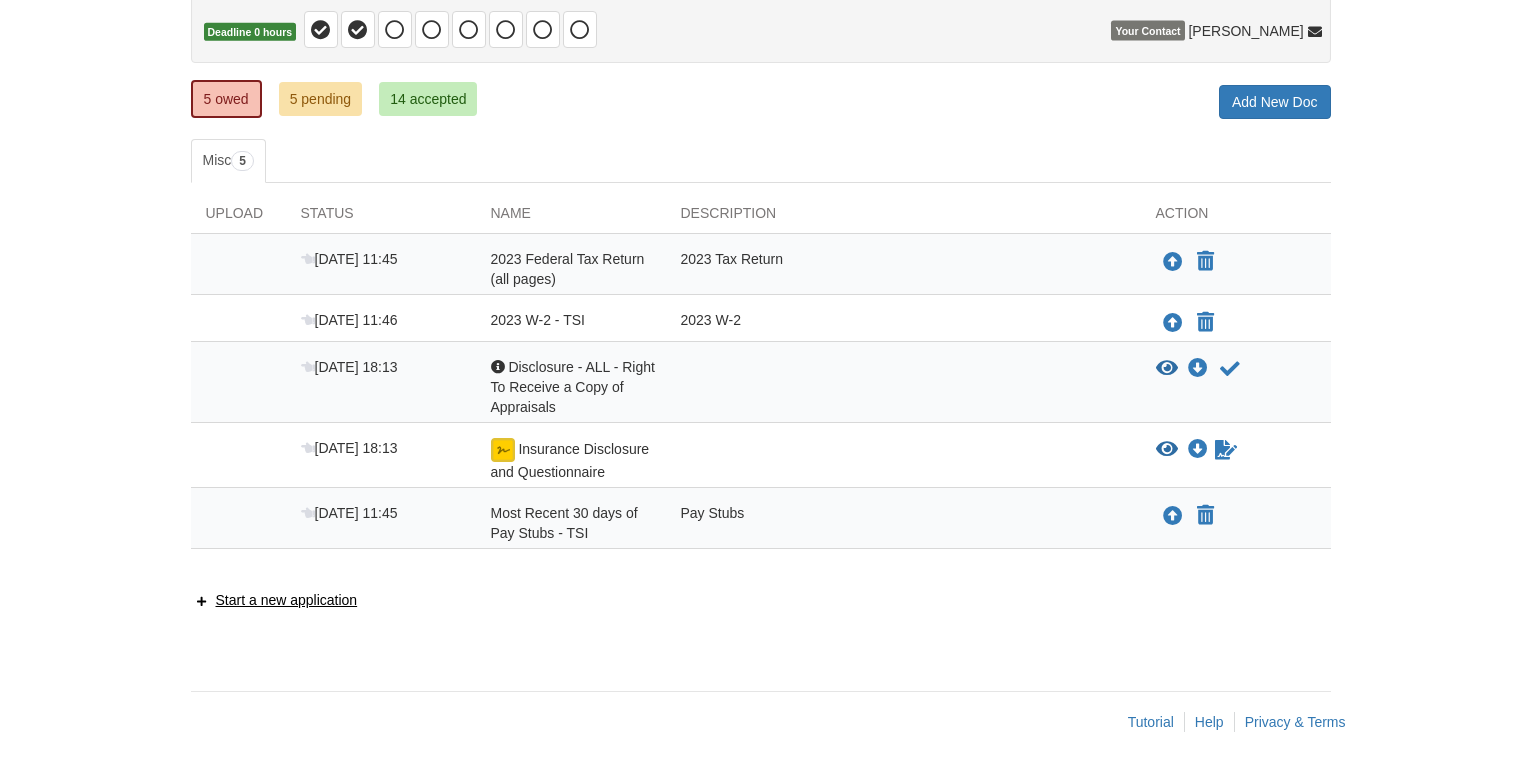 scroll, scrollTop: 208, scrollLeft: 0, axis: vertical 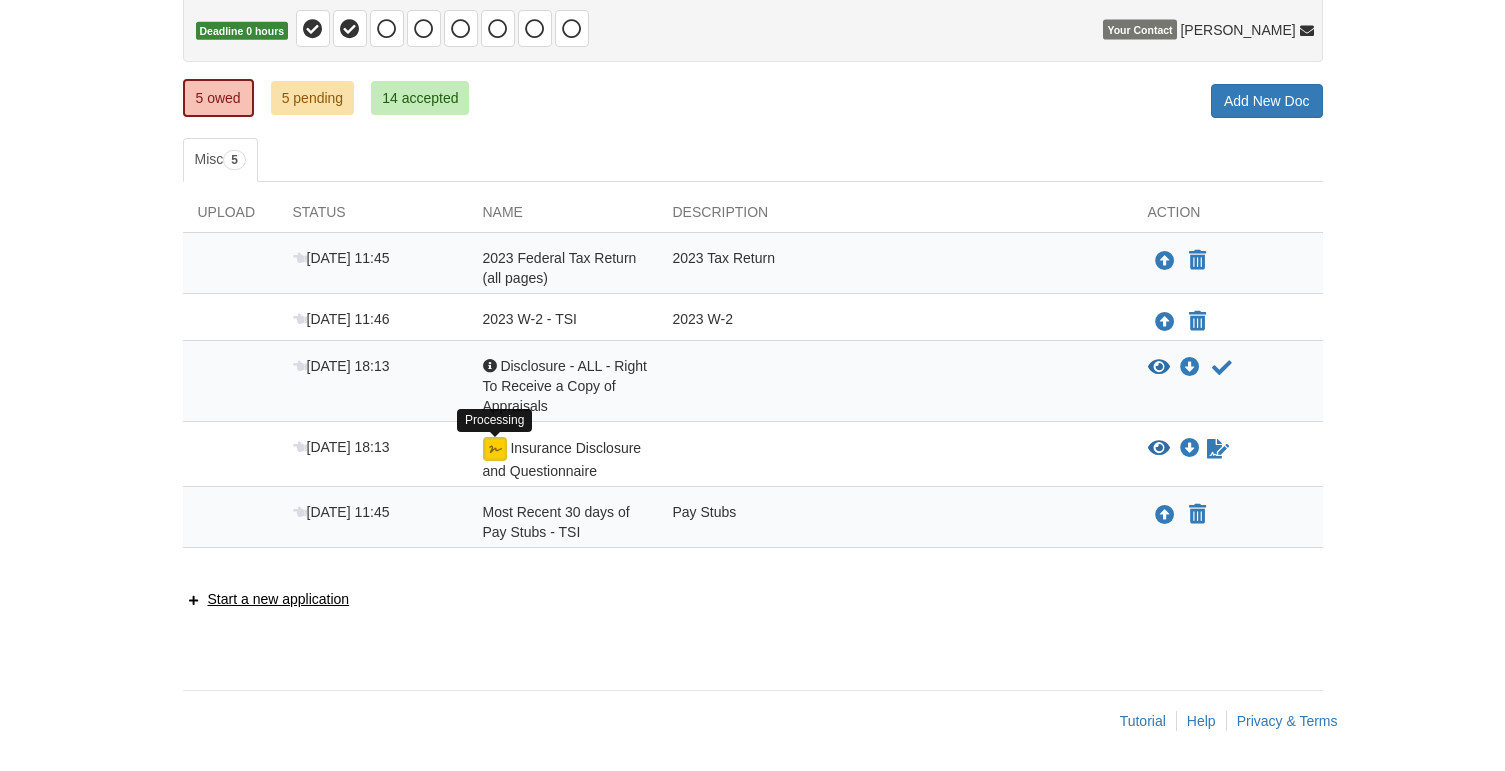 click at bounding box center (495, 449) 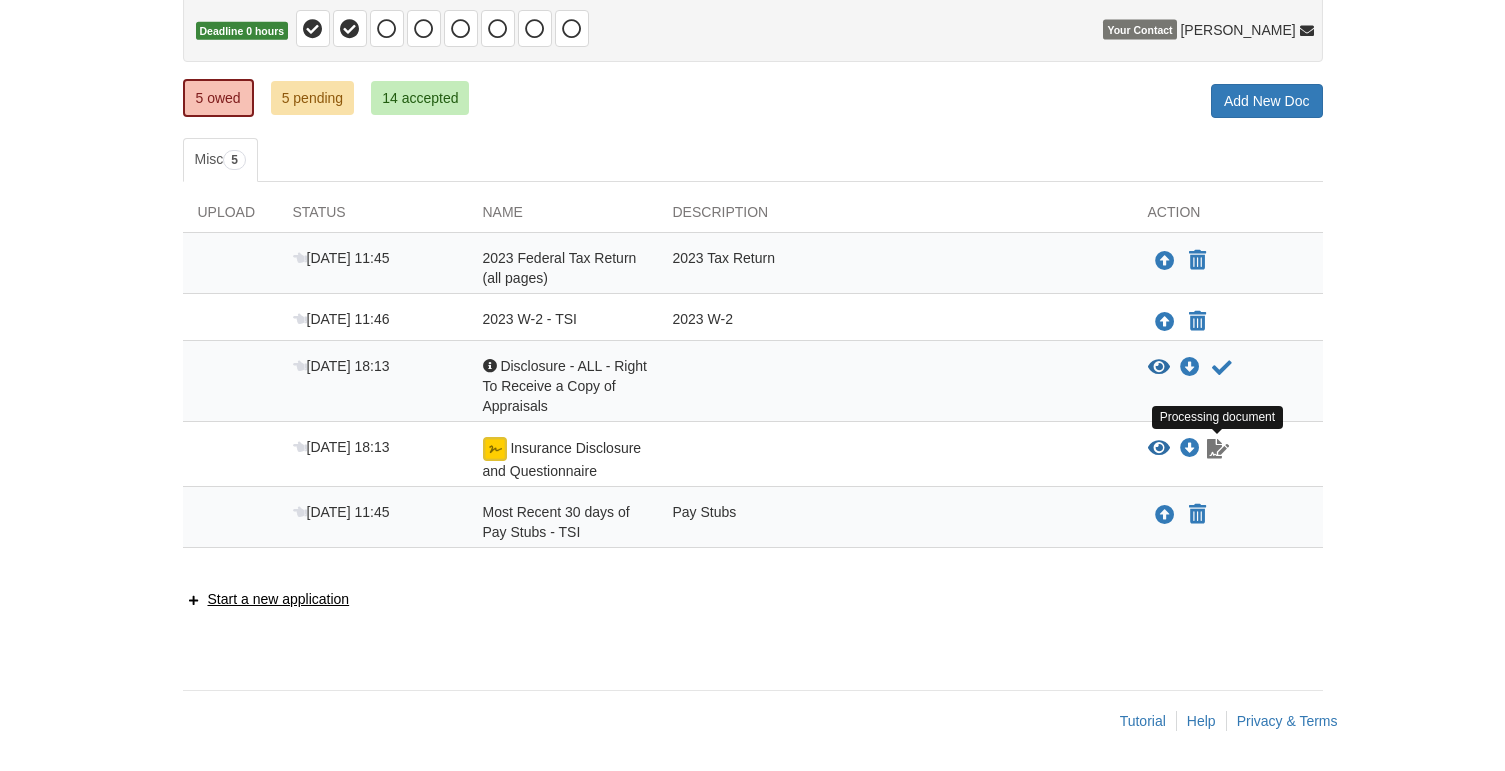 click at bounding box center (1218, 449) 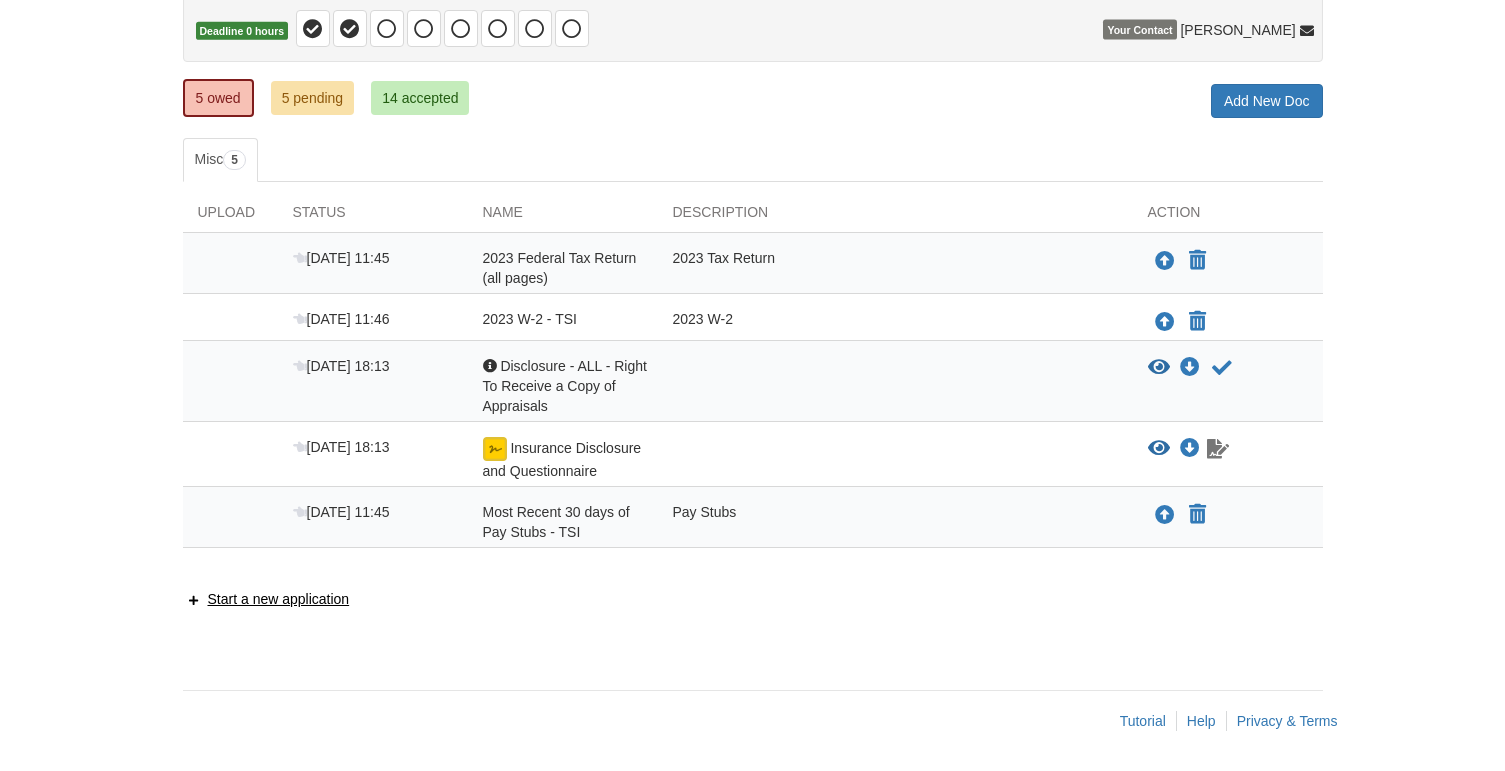 click at bounding box center [1218, 449] 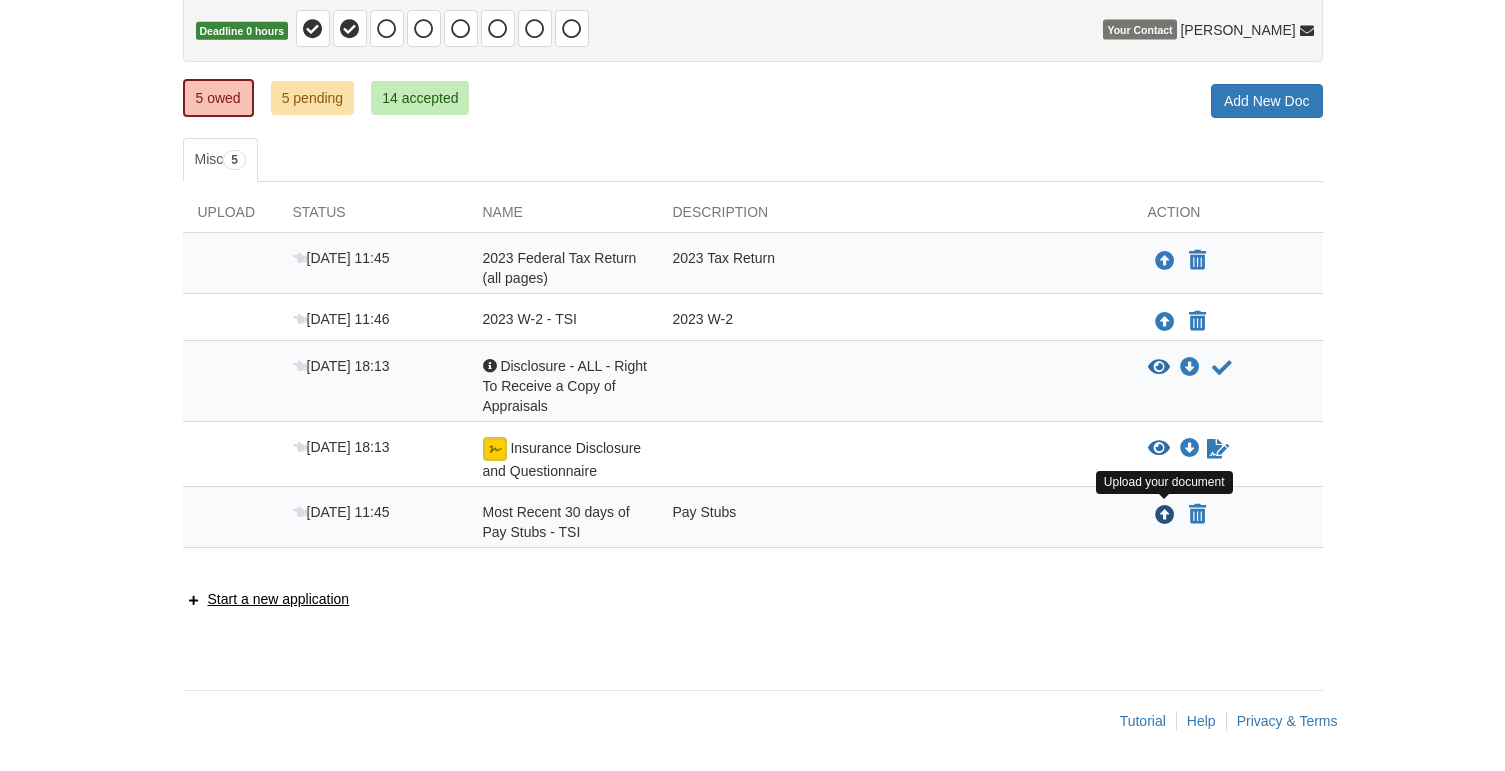 click at bounding box center (1165, 516) 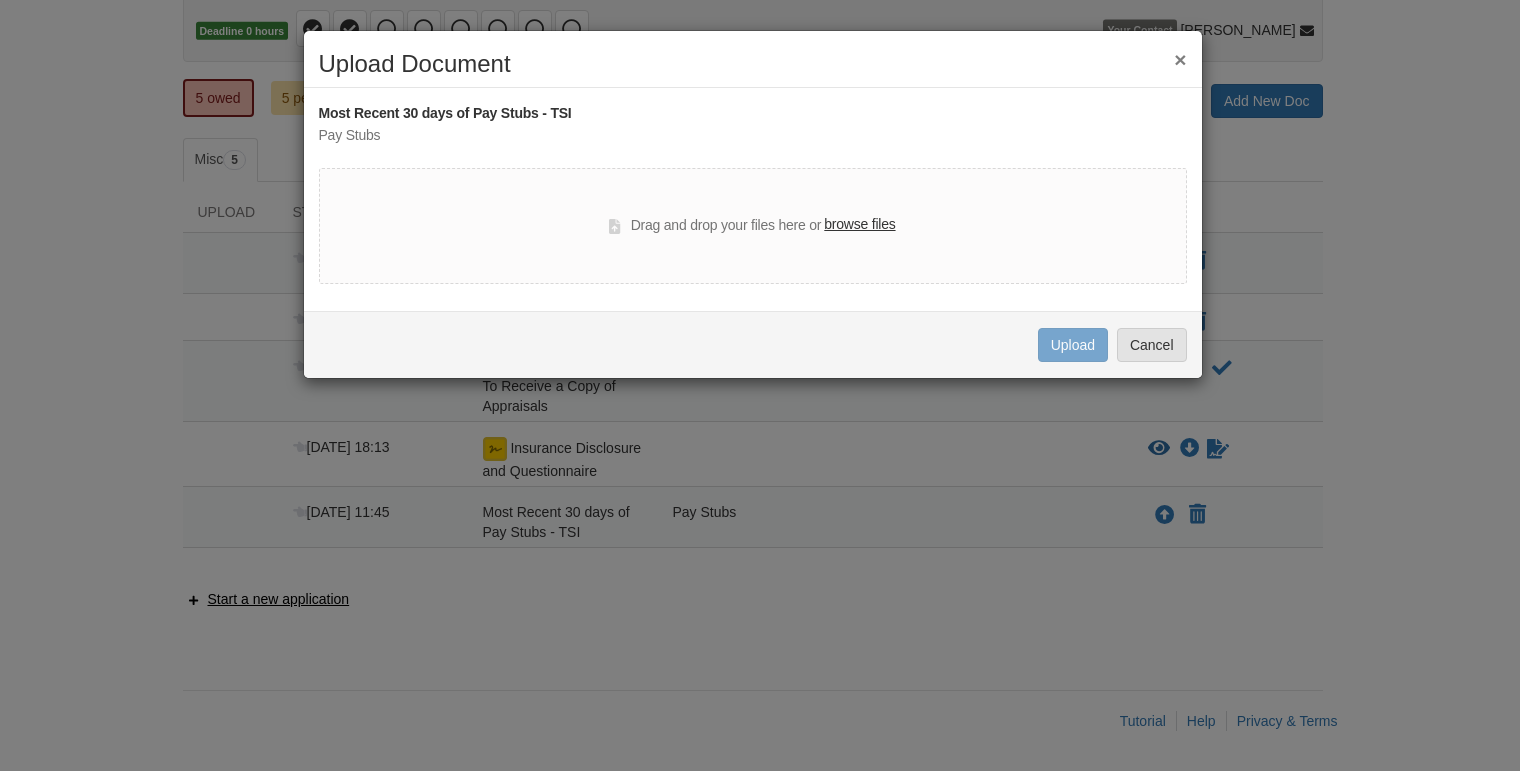 click on "browse files" at bounding box center [859, 225] 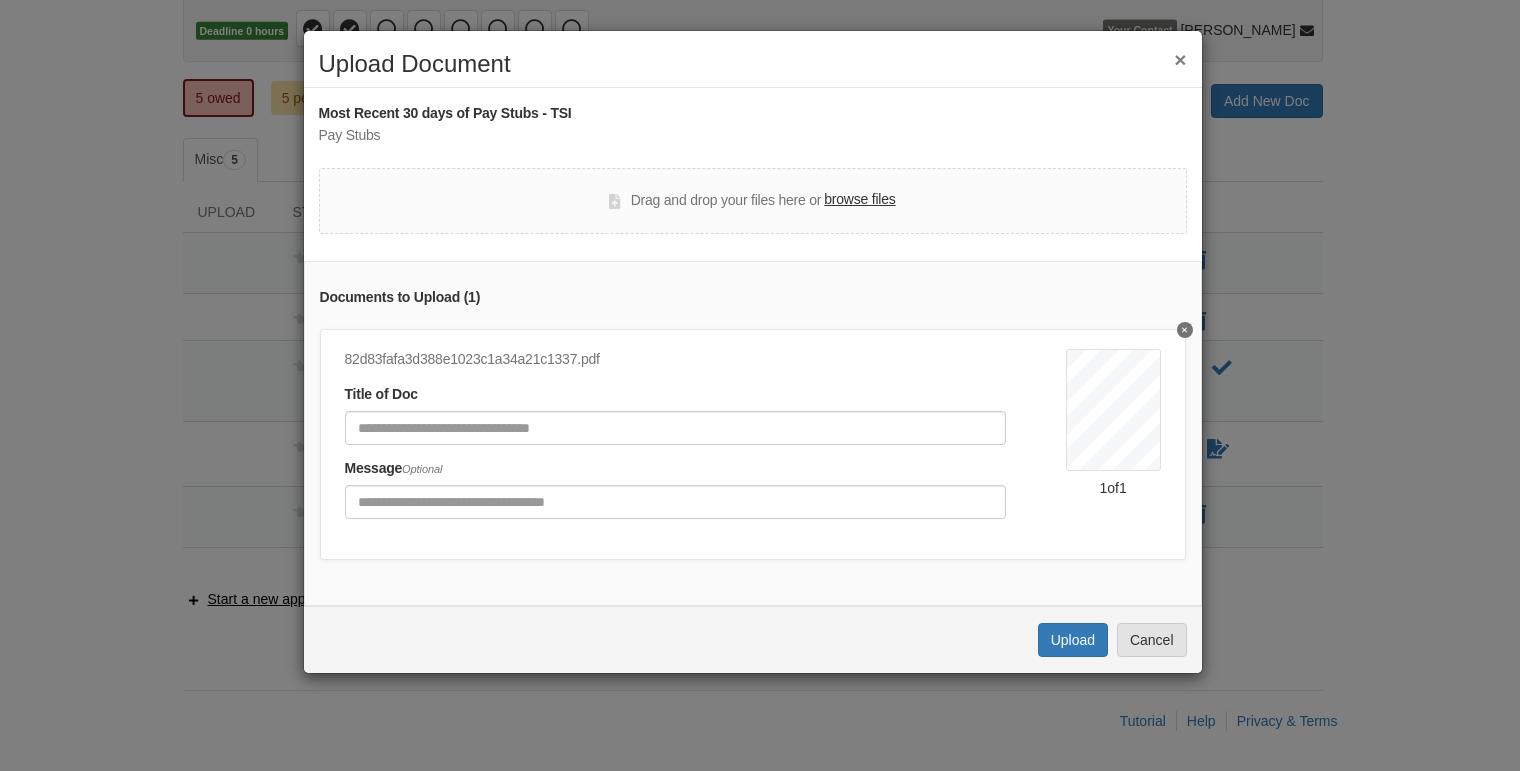 click on "browse files" at bounding box center (859, 200) 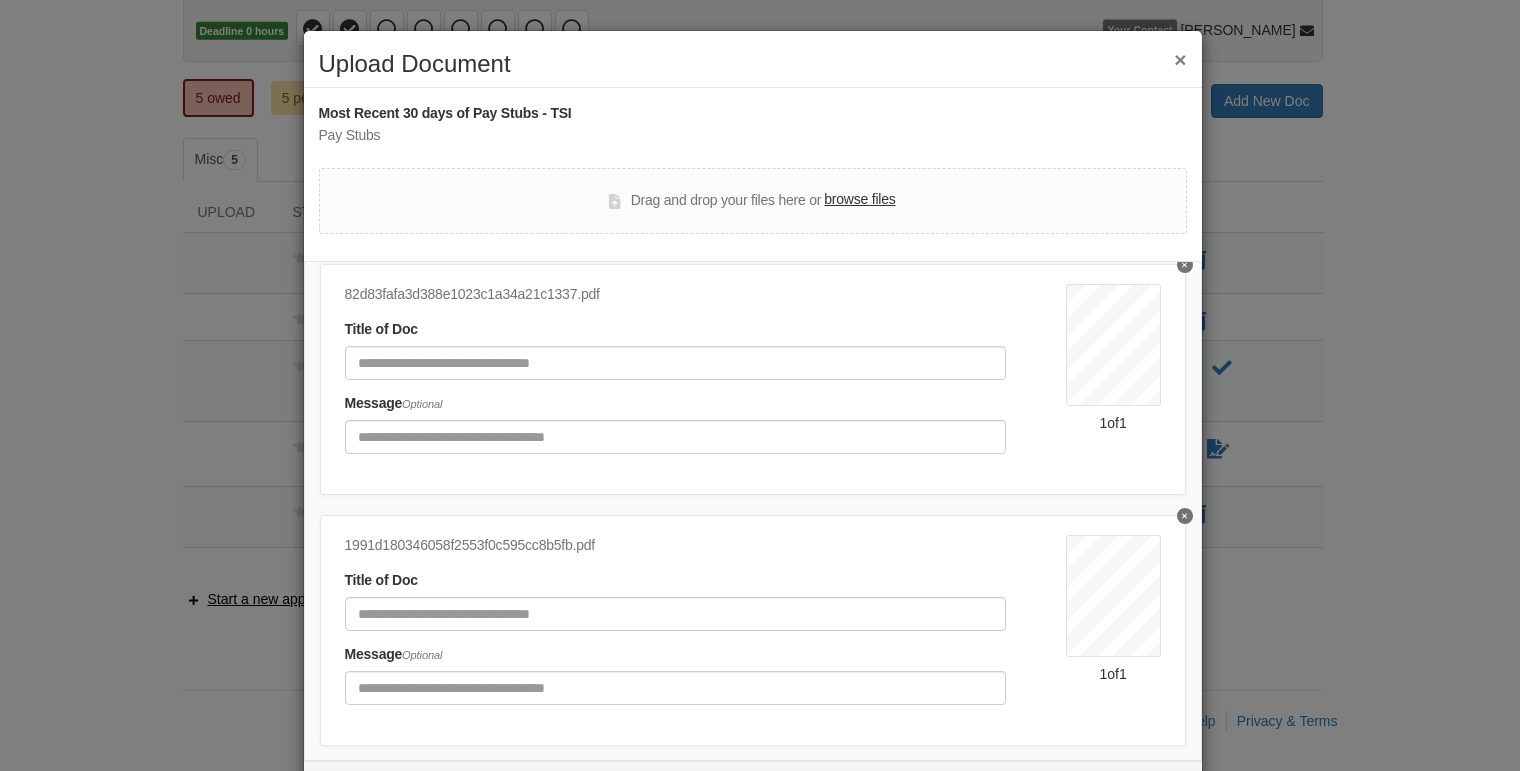 scroll, scrollTop: 111, scrollLeft: 0, axis: vertical 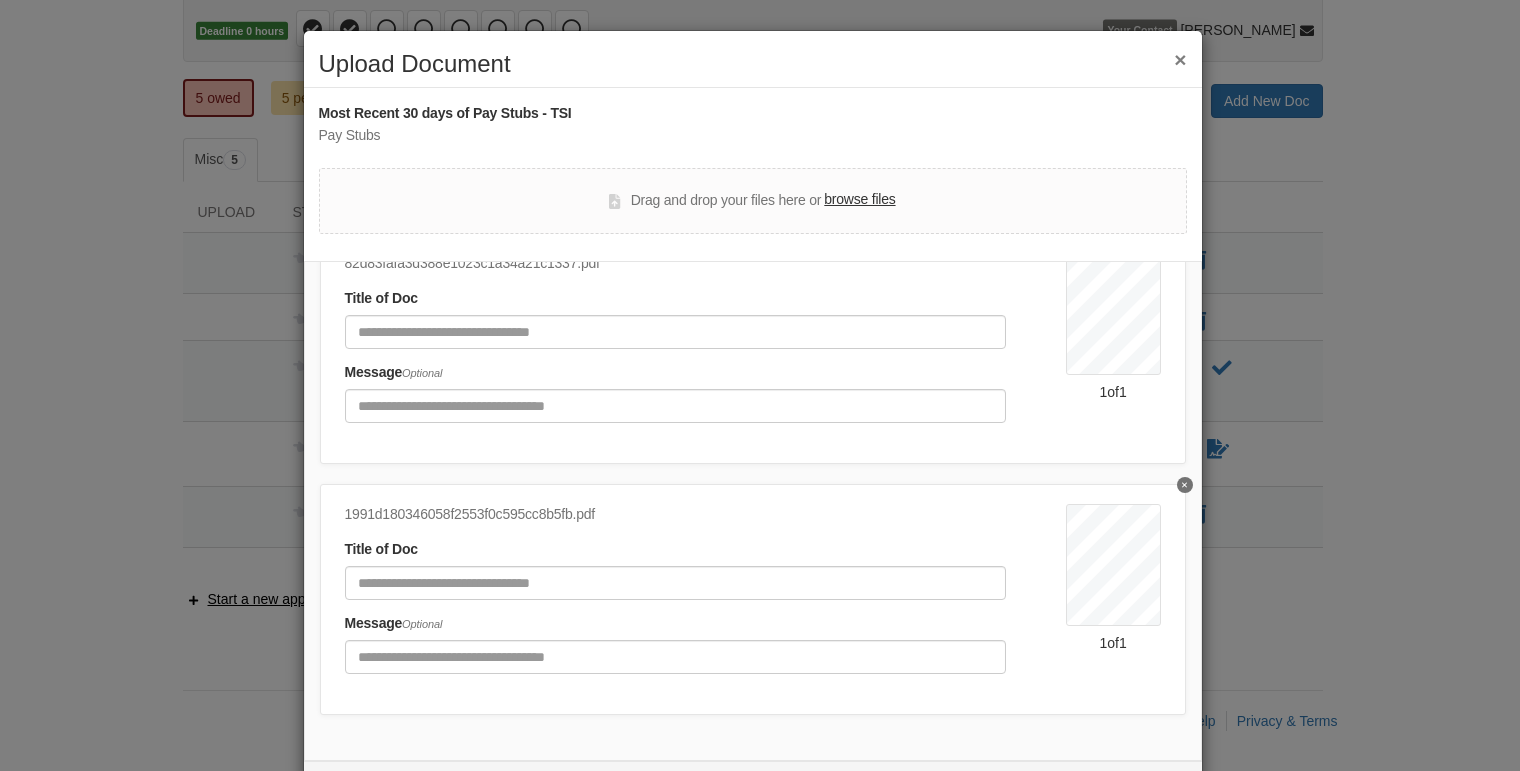 click on "browse files" at bounding box center (859, 200) 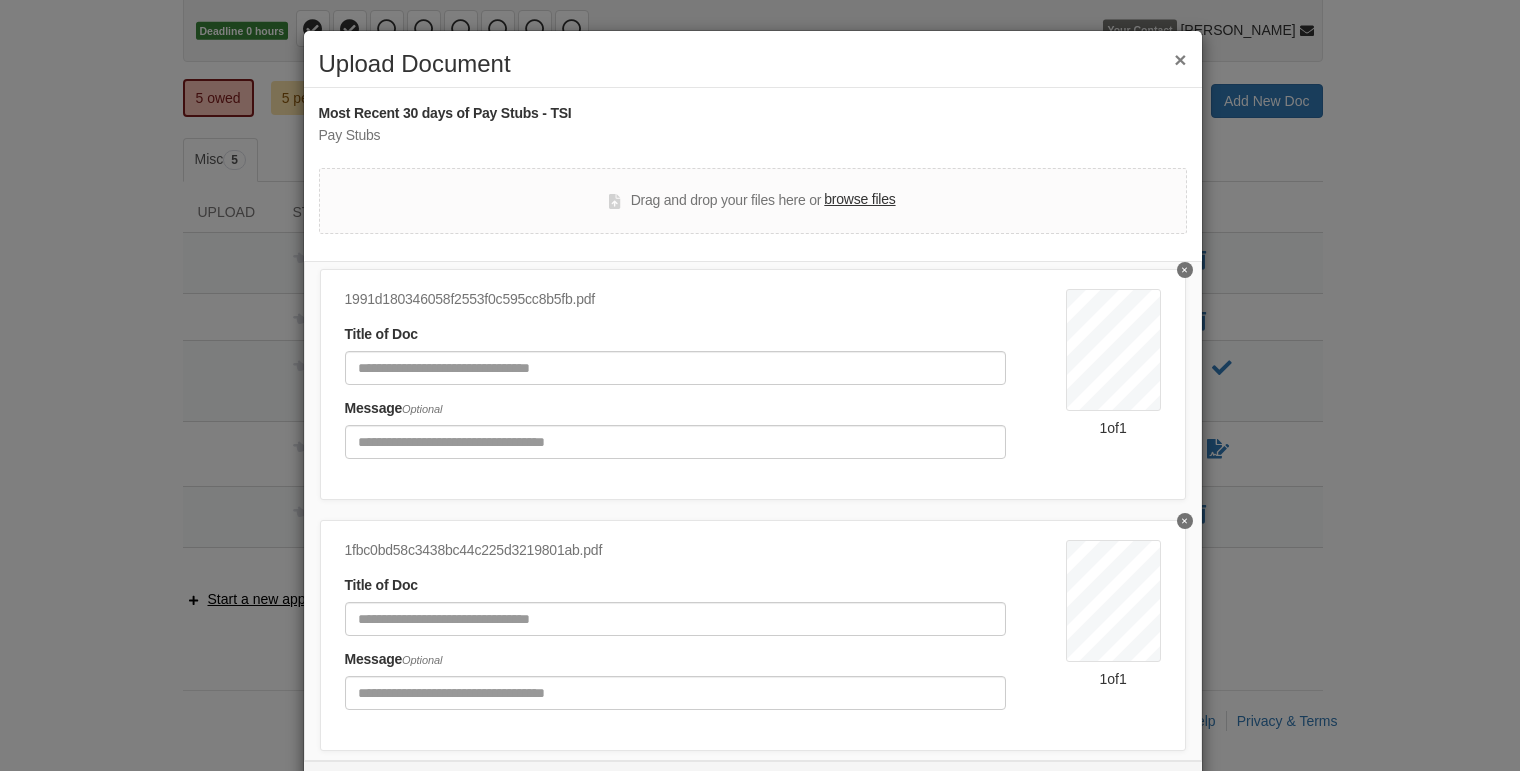 scroll, scrollTop: 362, scrollLeft: 0, axis: vertical 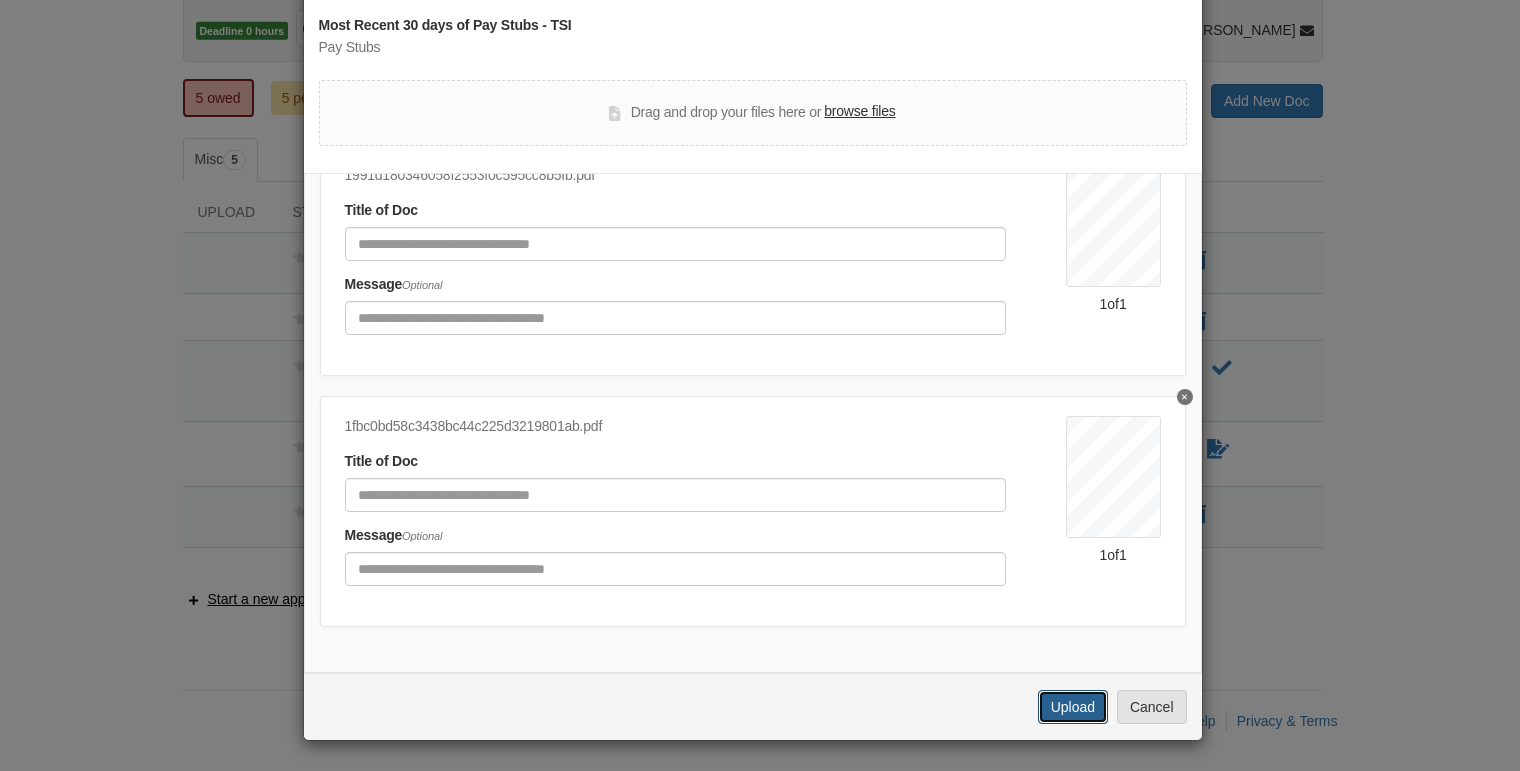 click on "Upload" at bounding box center [1073, 707] 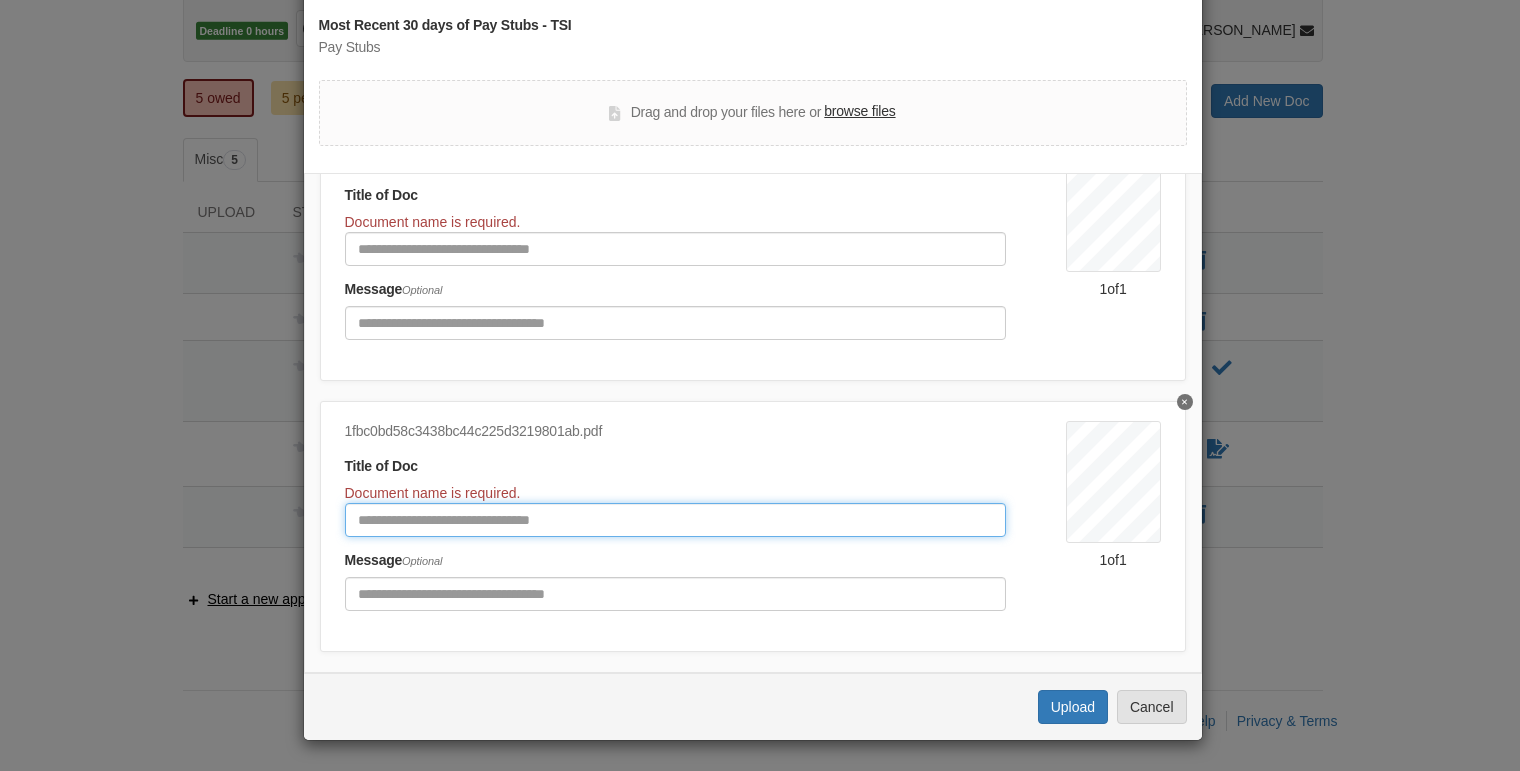 click at bounding box center [675, 520] 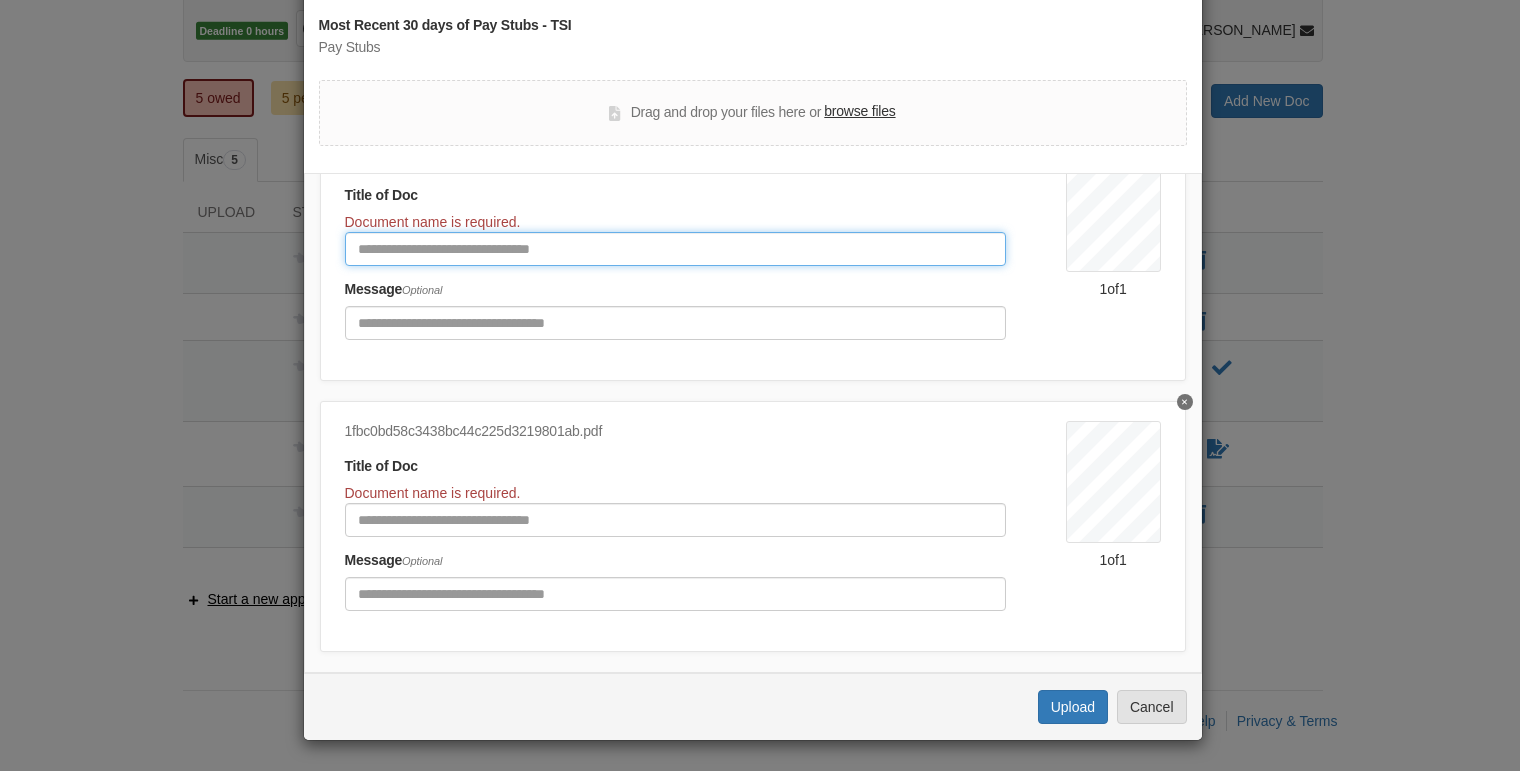 click at bounding box center (675, 249) 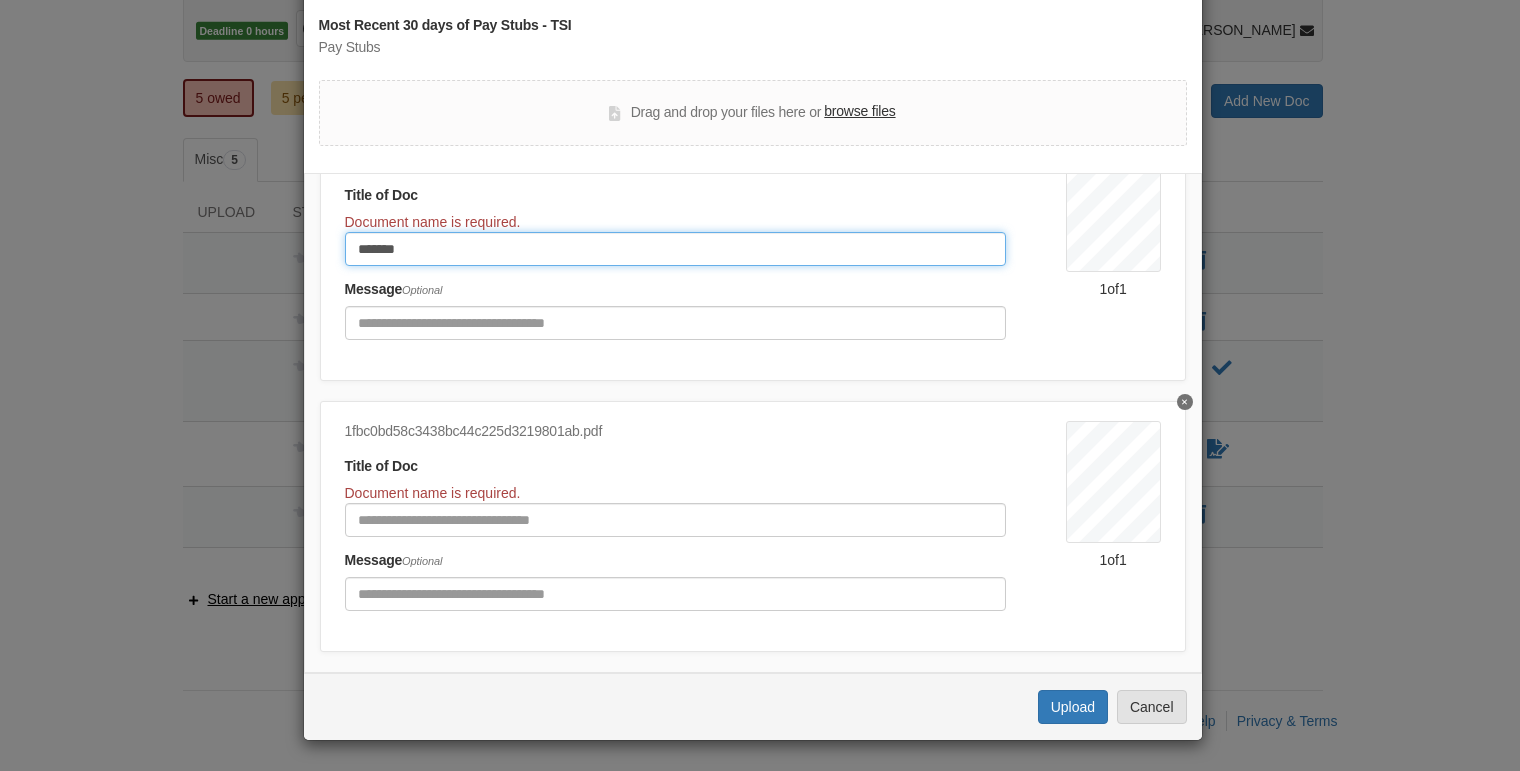 type on "*******" 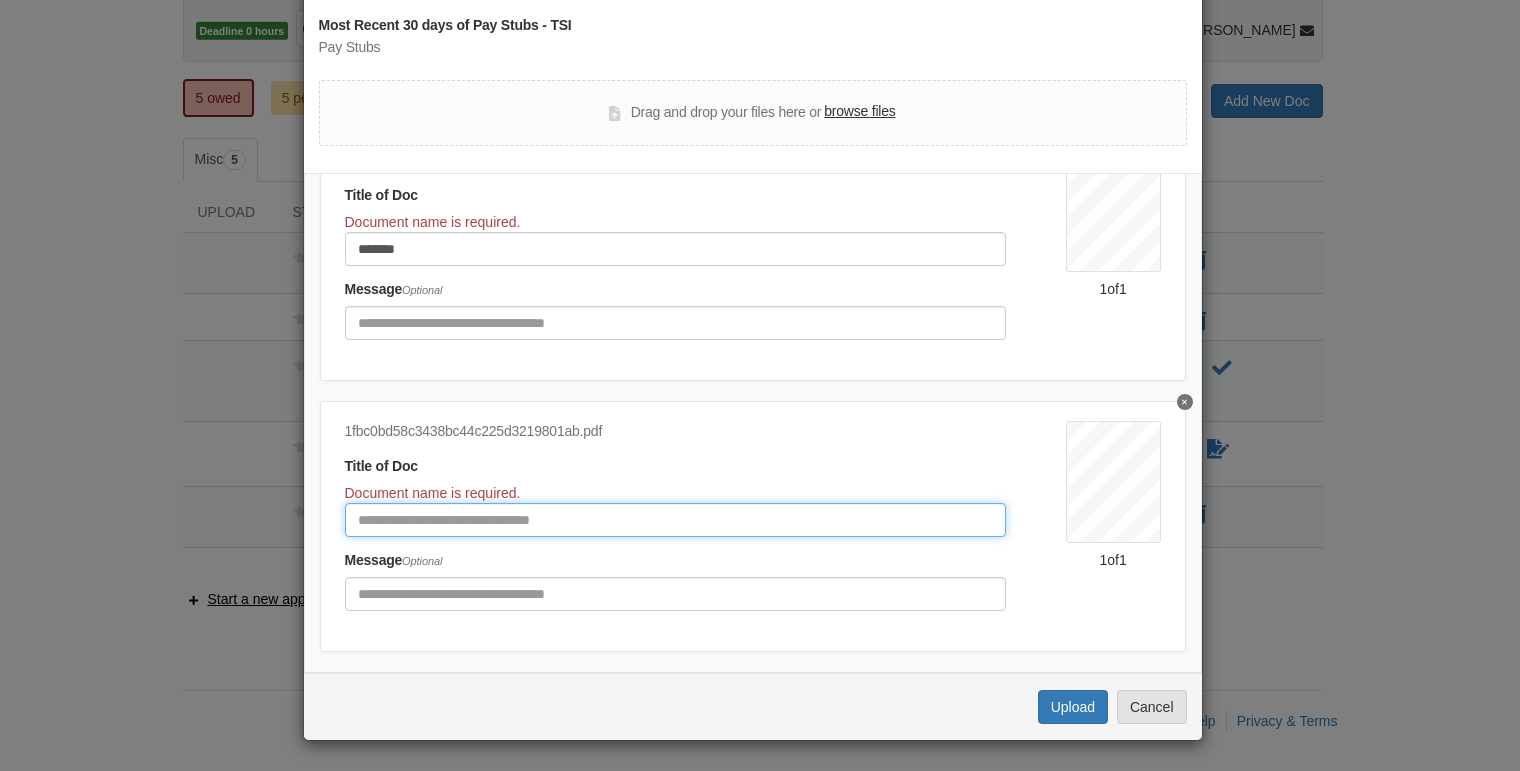 click at bounding box center (675, 520) 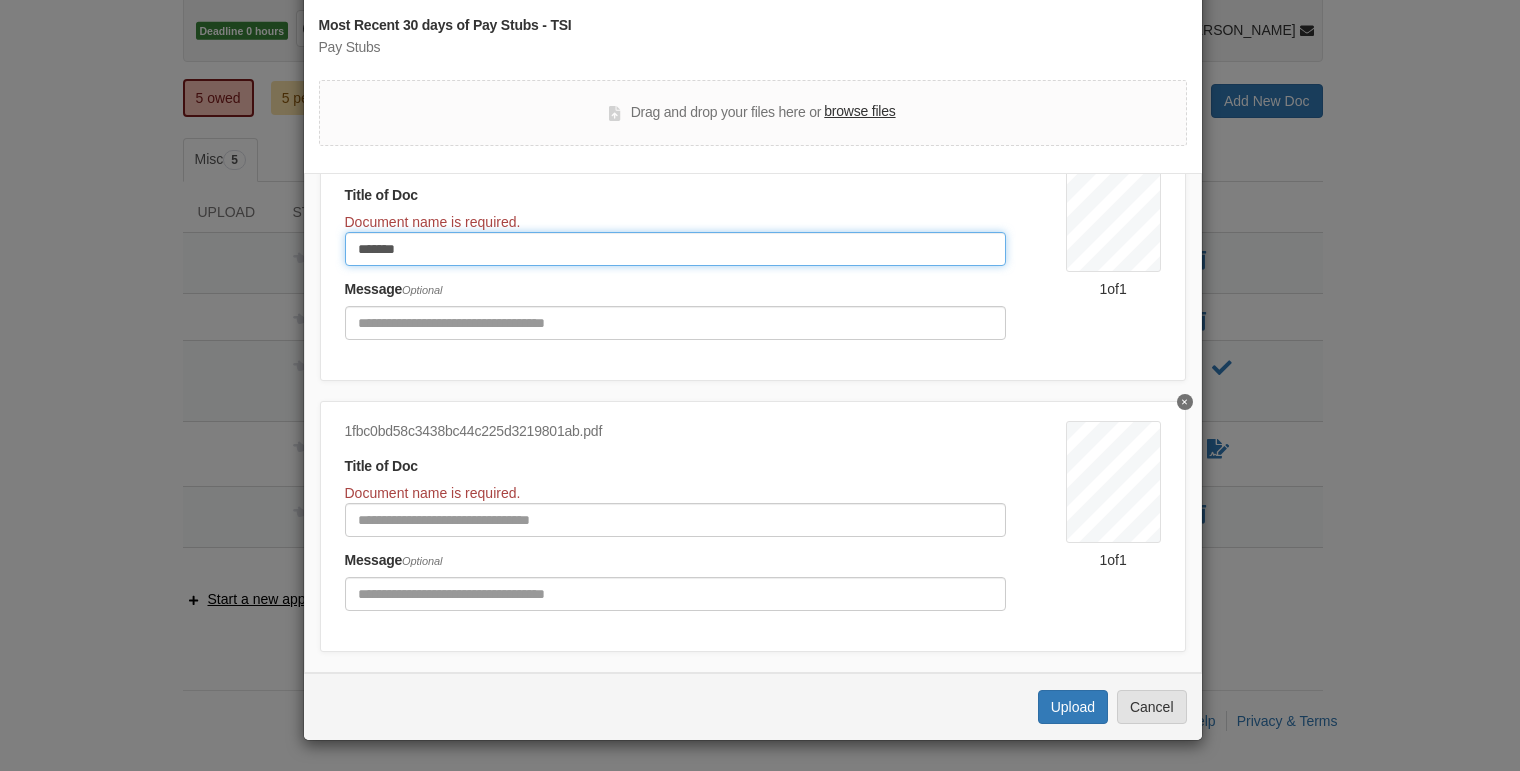 click on "*******" at bounding box center (675, 249) 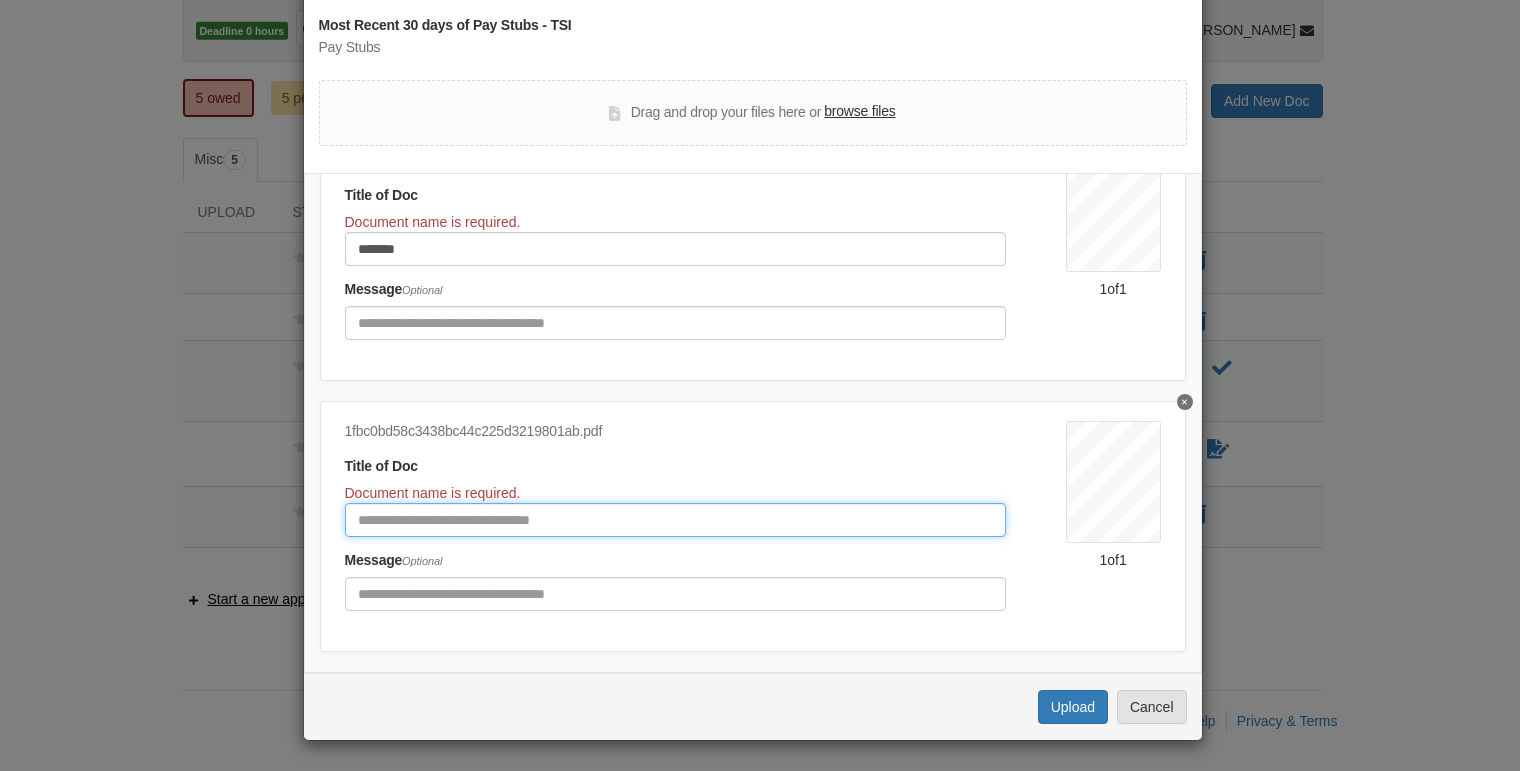 click at bounding box center (675, 520) 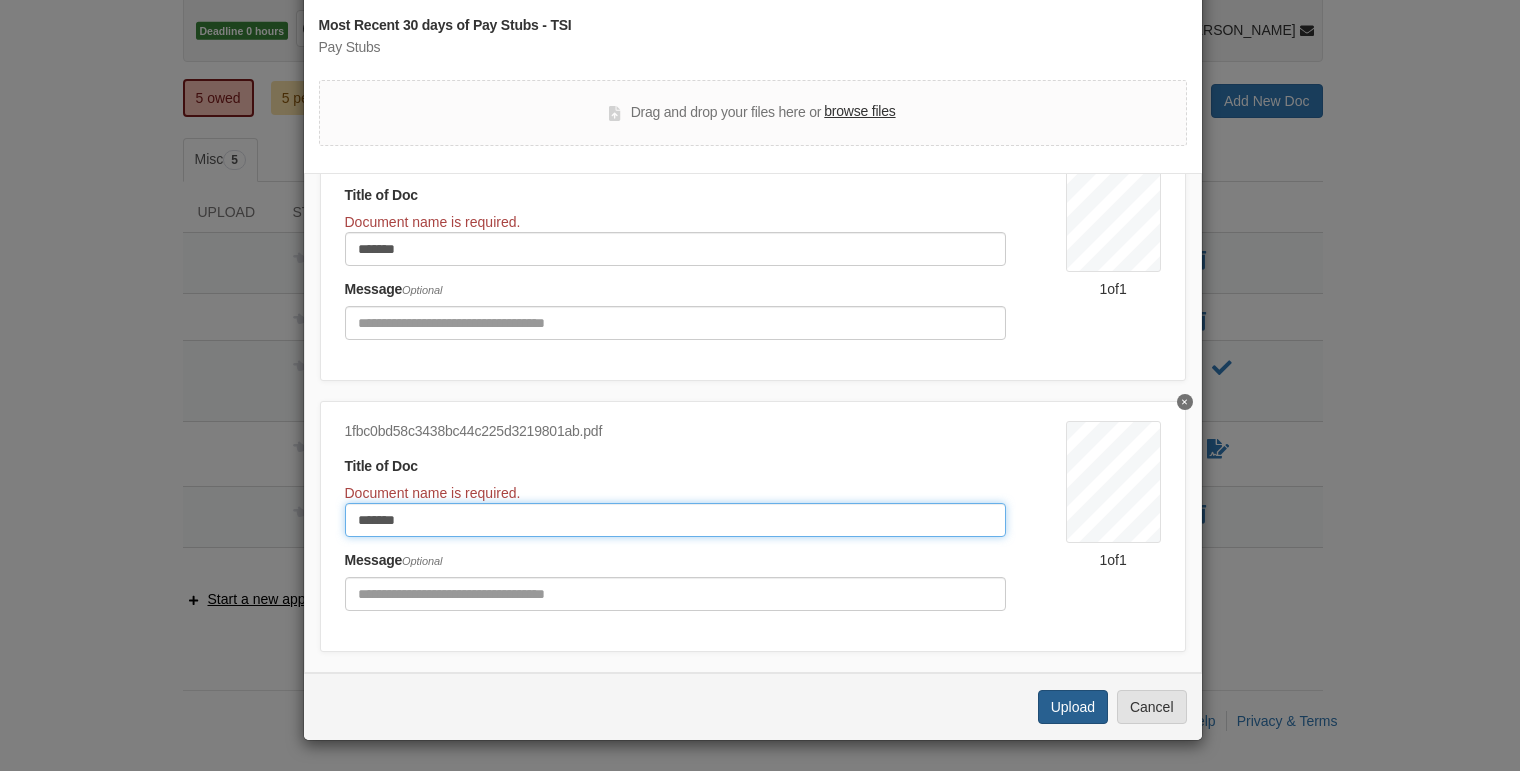 type on "*******" 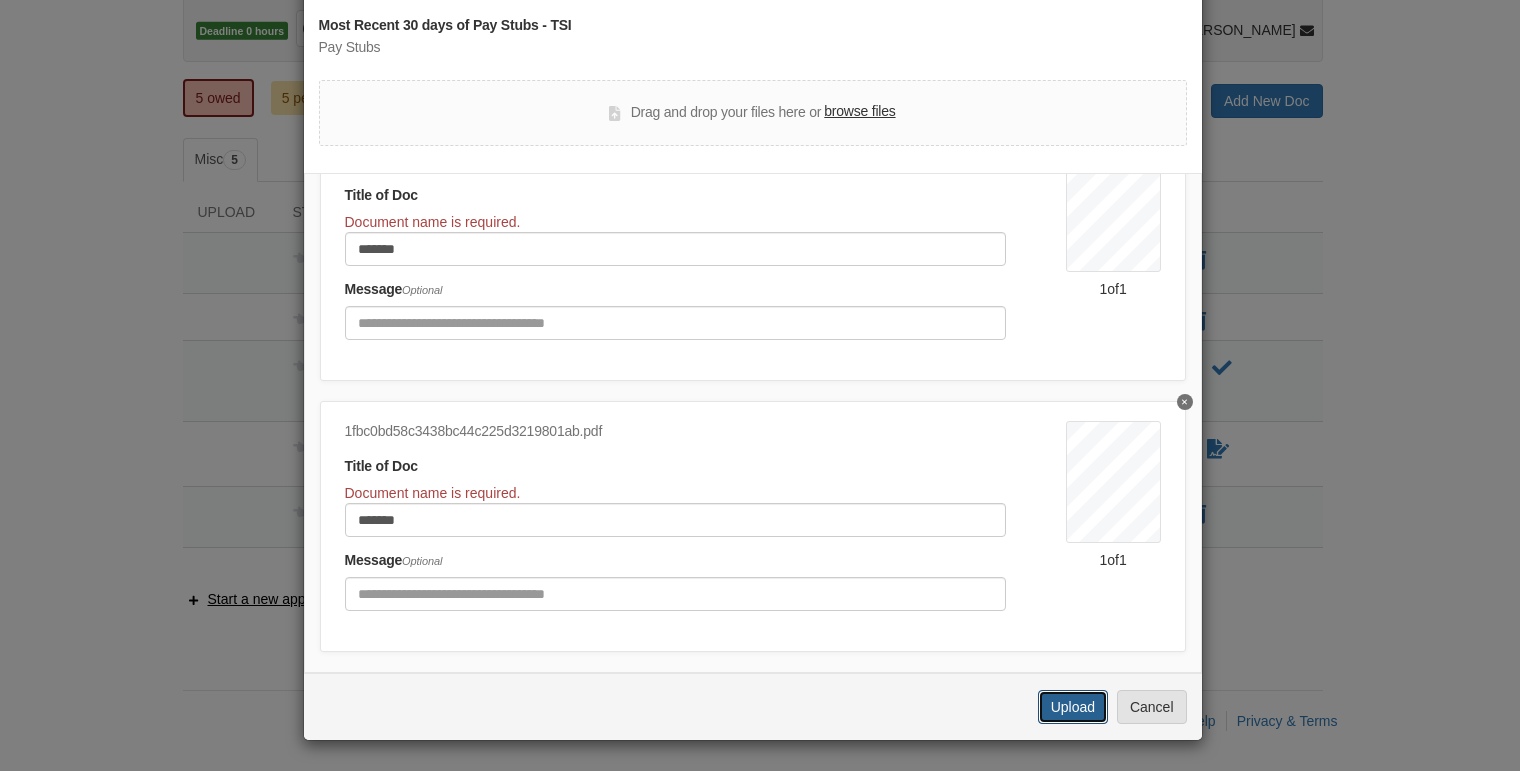 click on "Upload" at bounding box center [1073, 707] 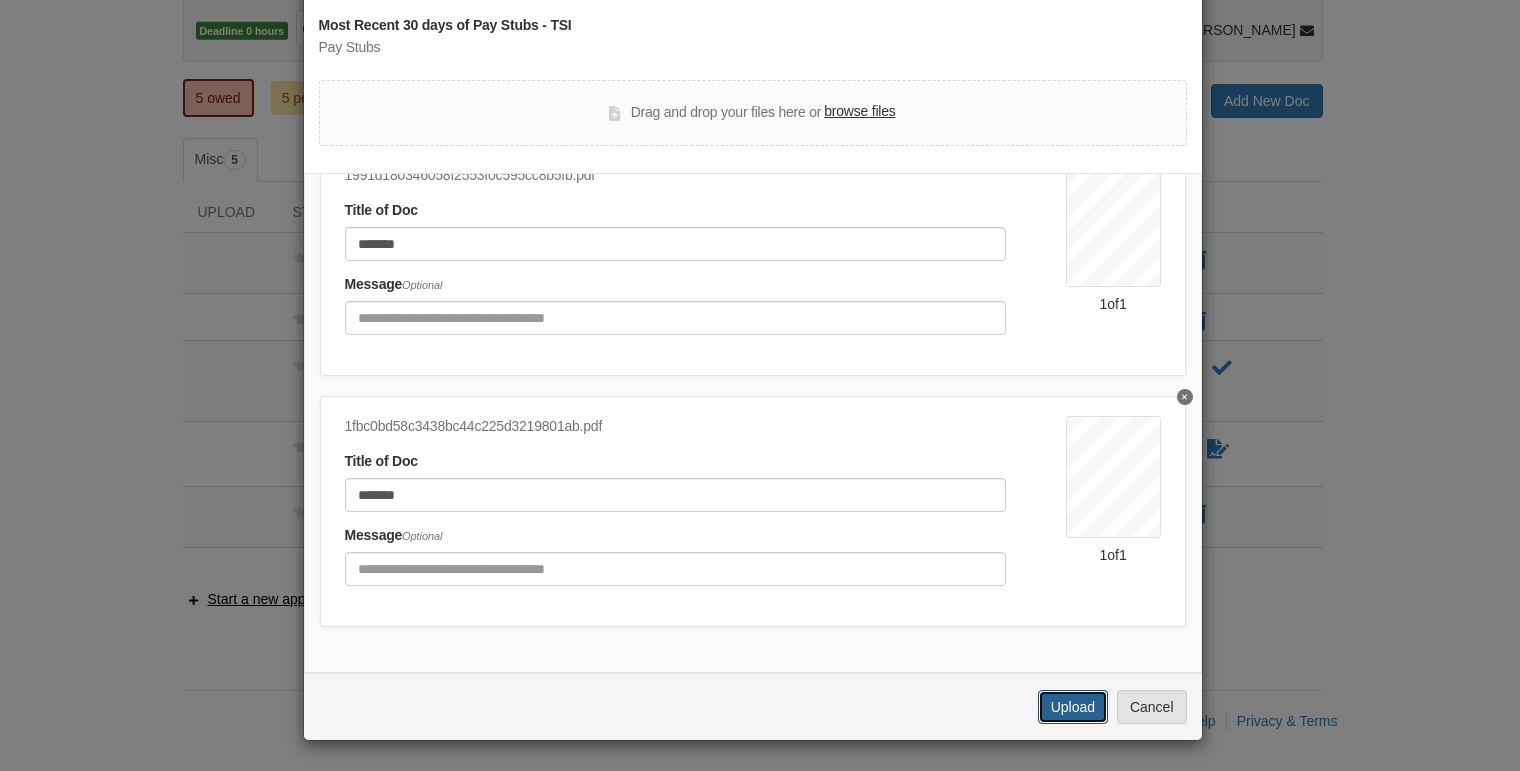 click on "Upload" at bounding box center [1073, 707] 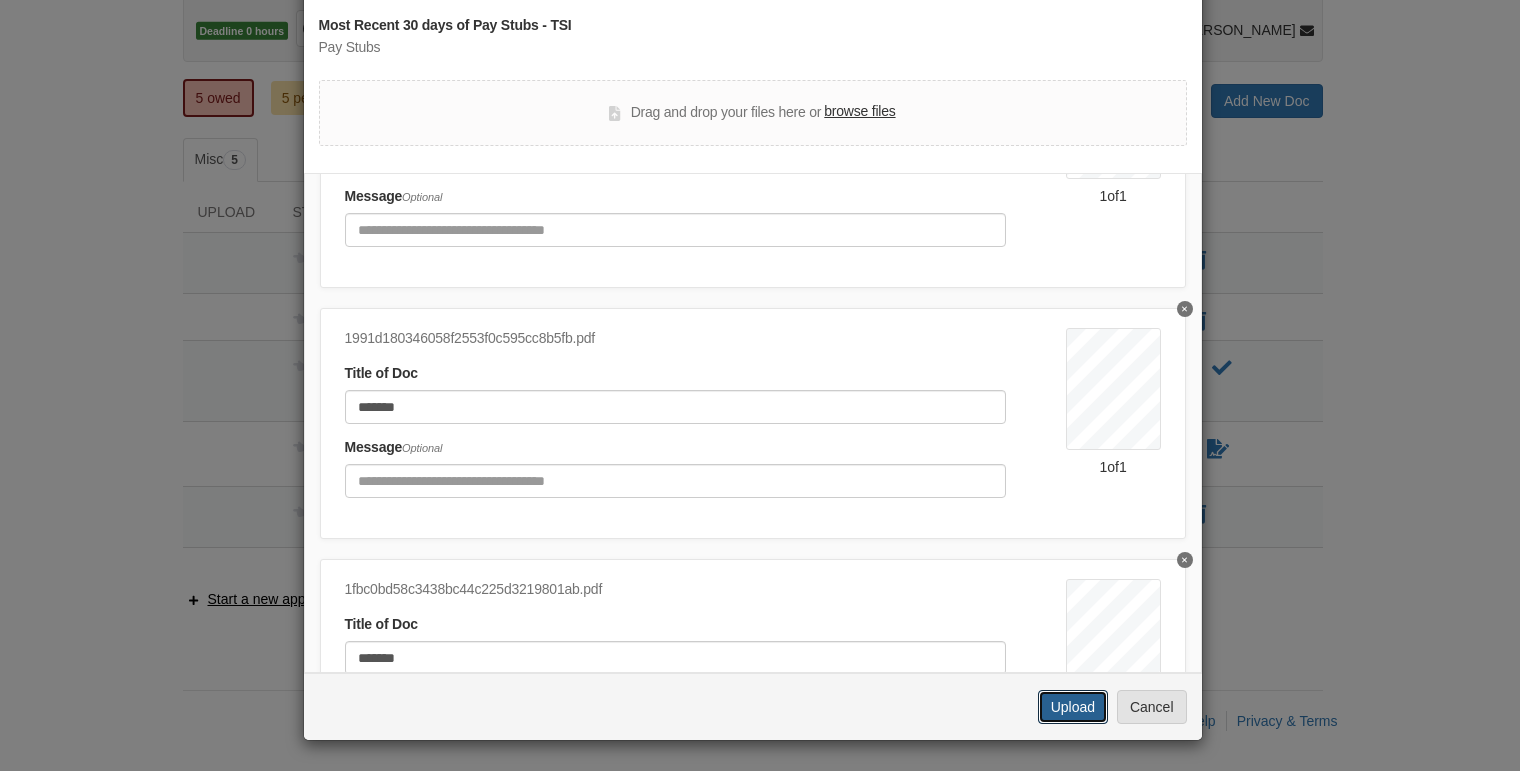 scroll, scrollTop: 0, scrollLeft: 0, axis: both 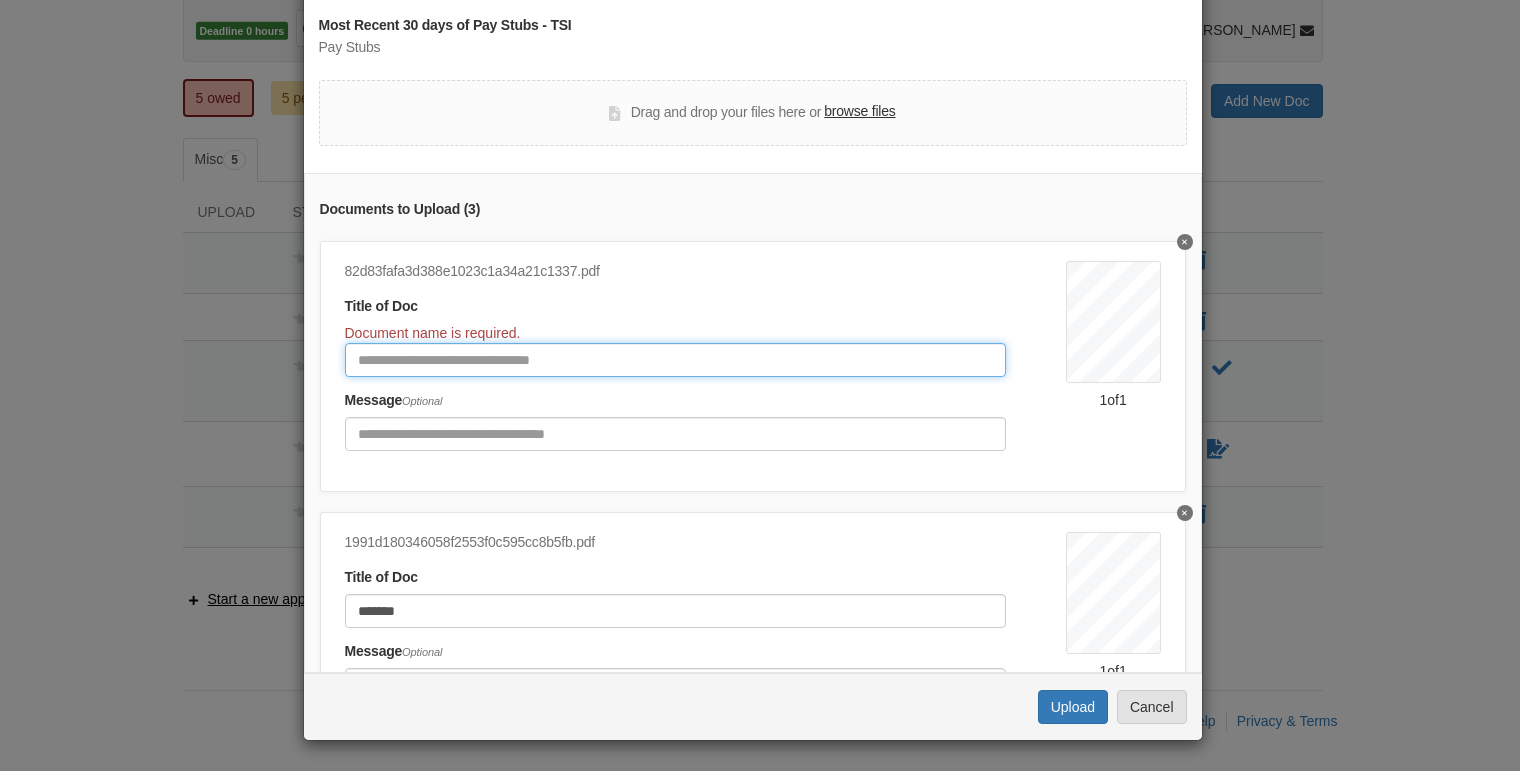 click at bounding box center [675, 360] 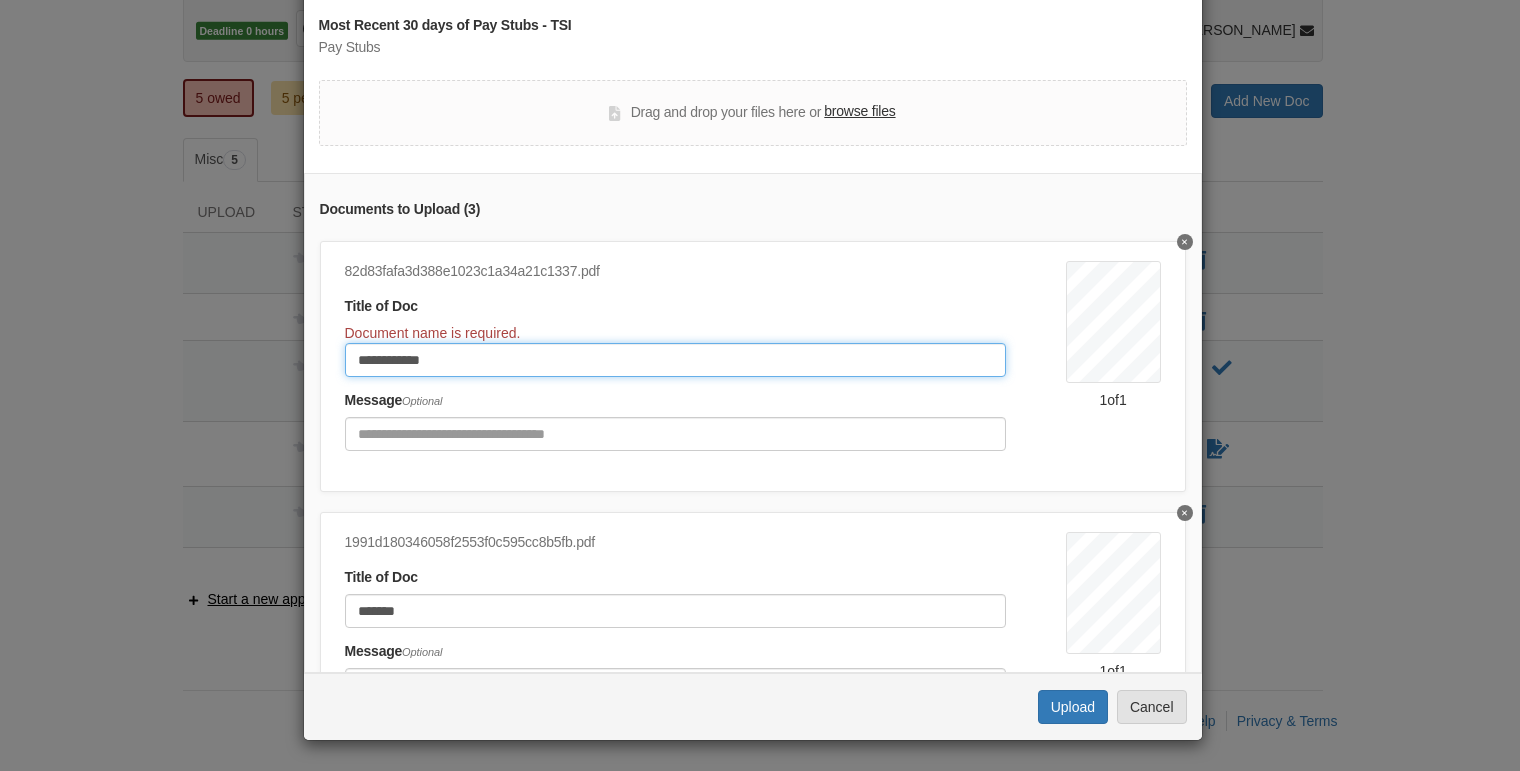 type on "**********" 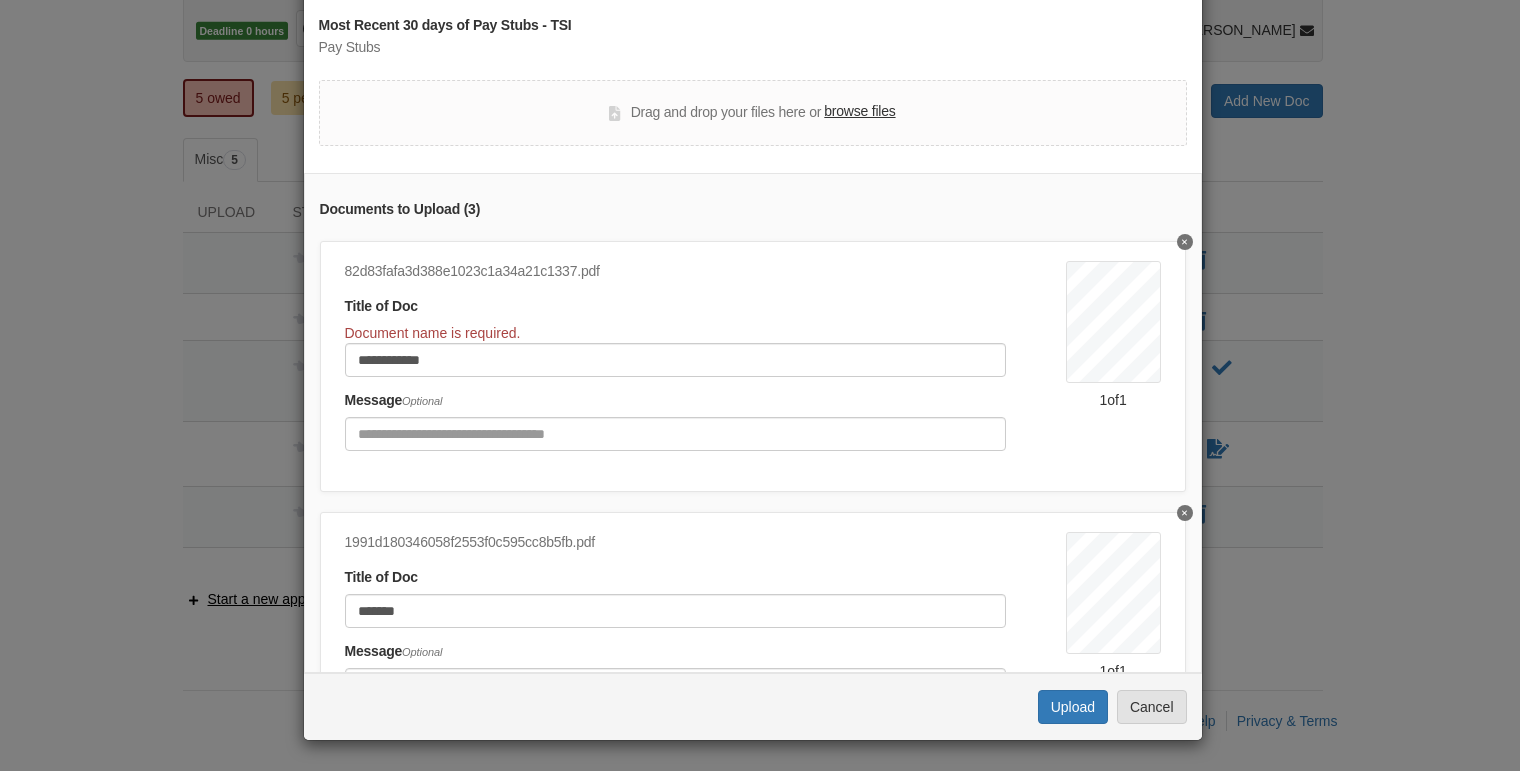 click on "1991d180346058f2553f0c595cc8b5fb.pdf" at bounding box center [675, 543] 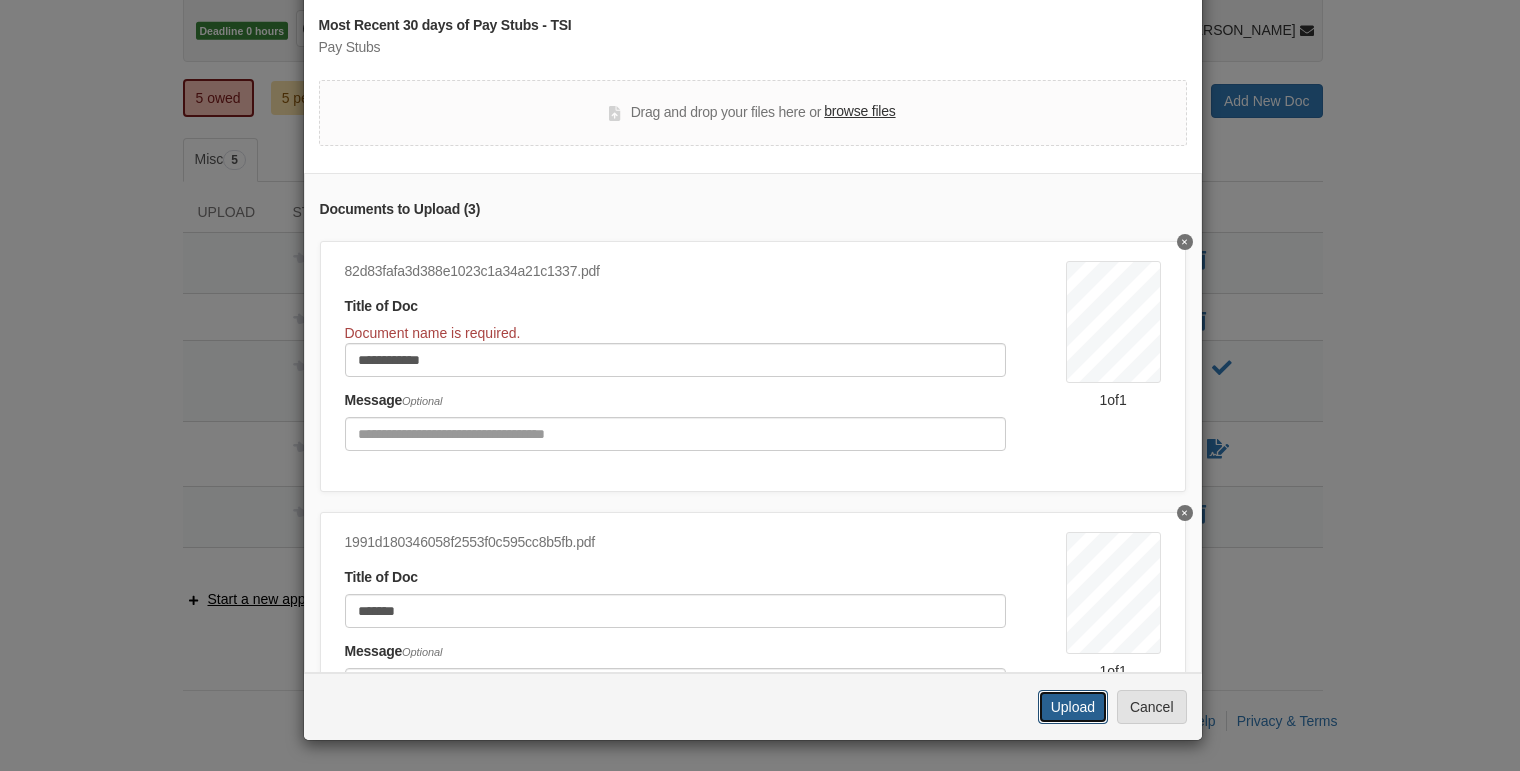 click on "Upload" at bounding box center [1073, 707] 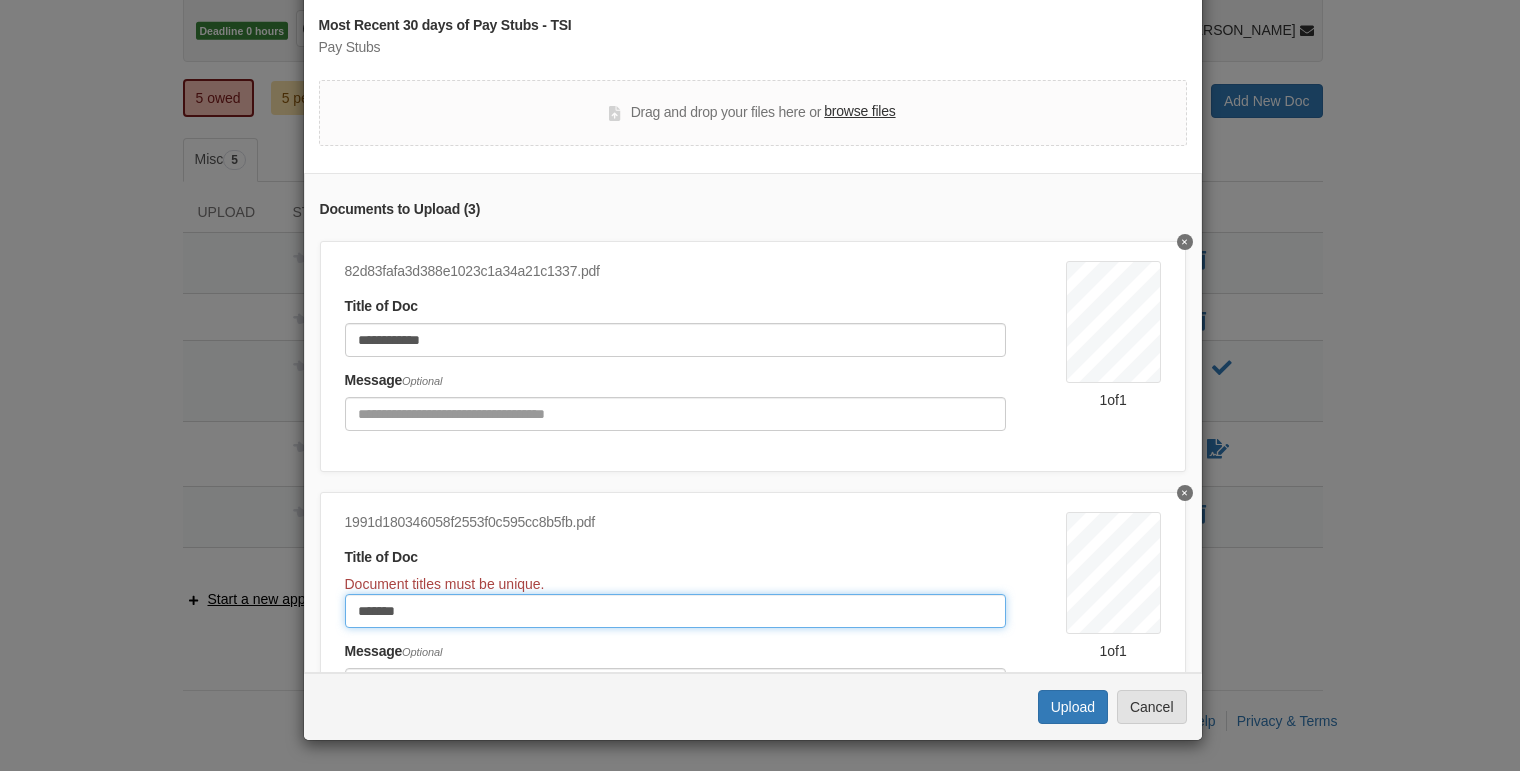 click on "*******" at bounding box center (675, 611) 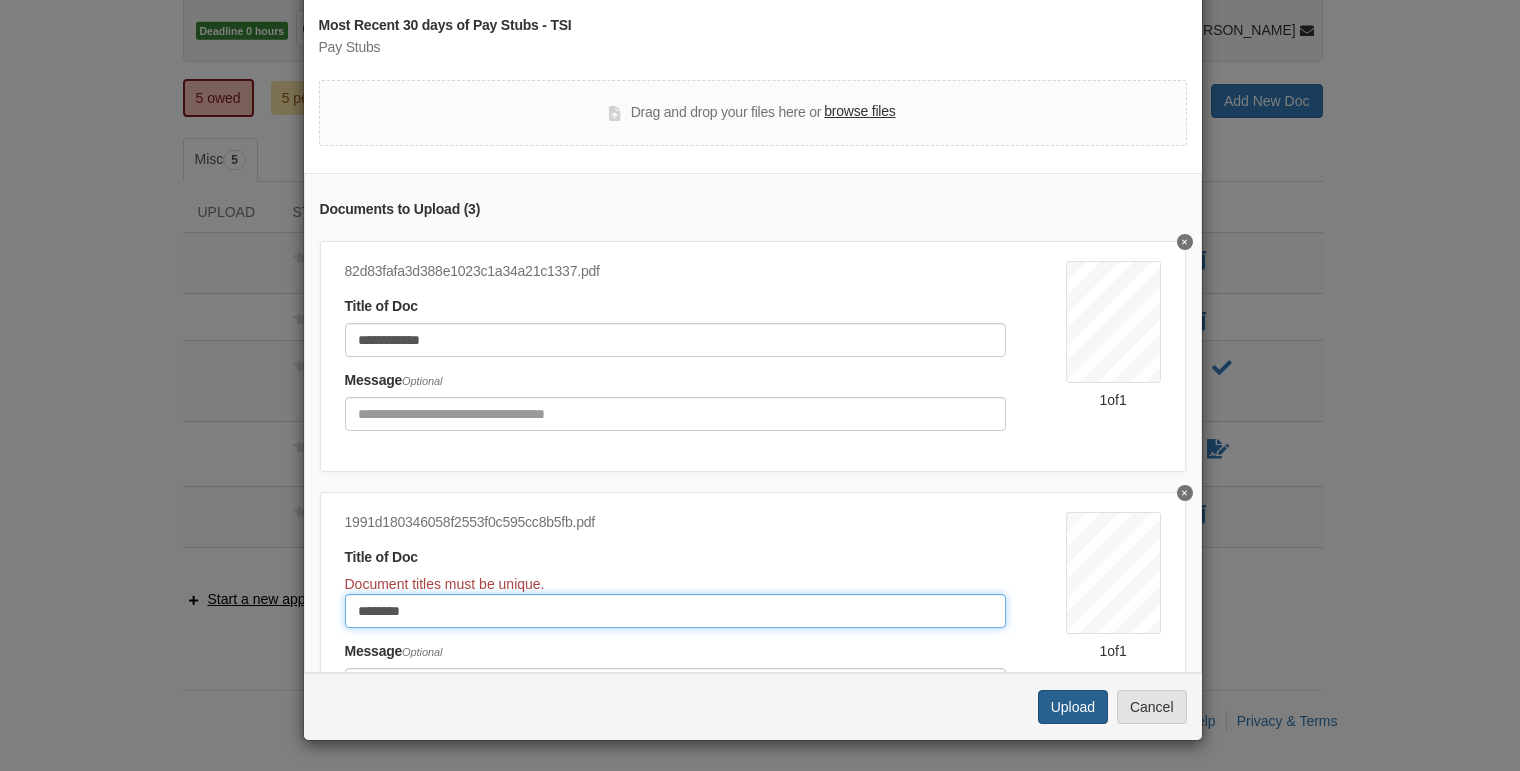 type on "********" 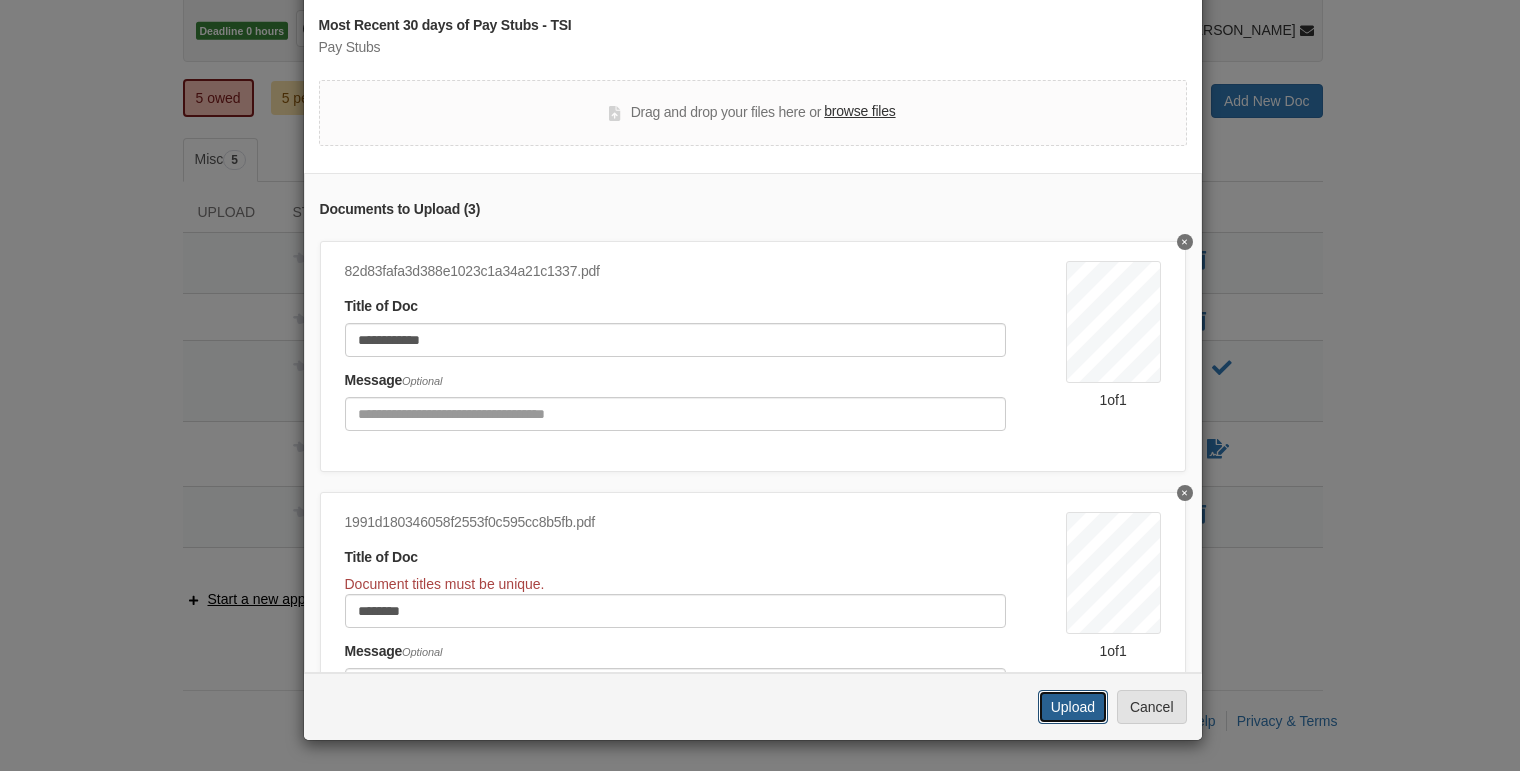 click on "Upload" at bounding box center [1073, 707] 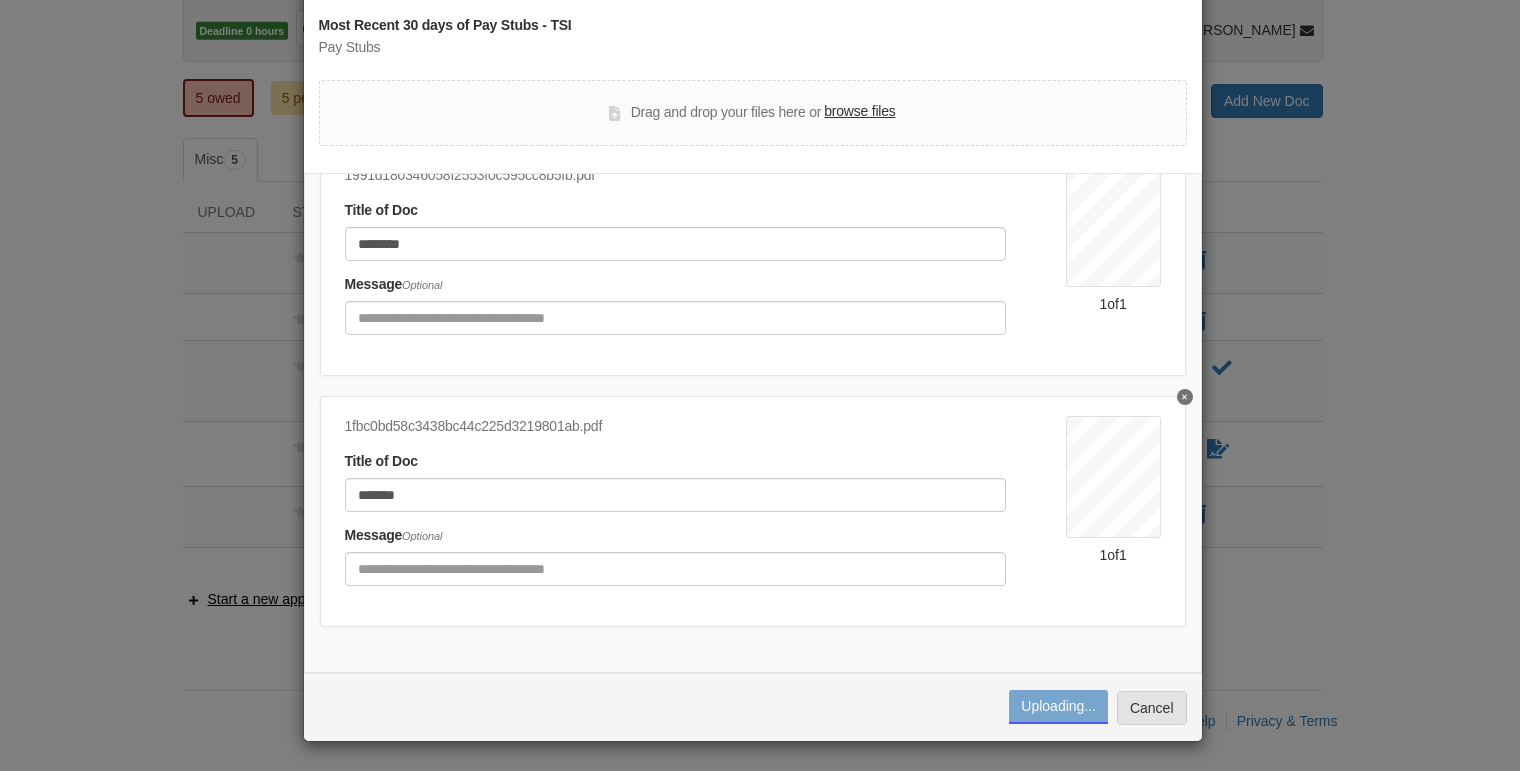scroll, scrollTop: 362, scrollLeft: 0, axis: vertical 